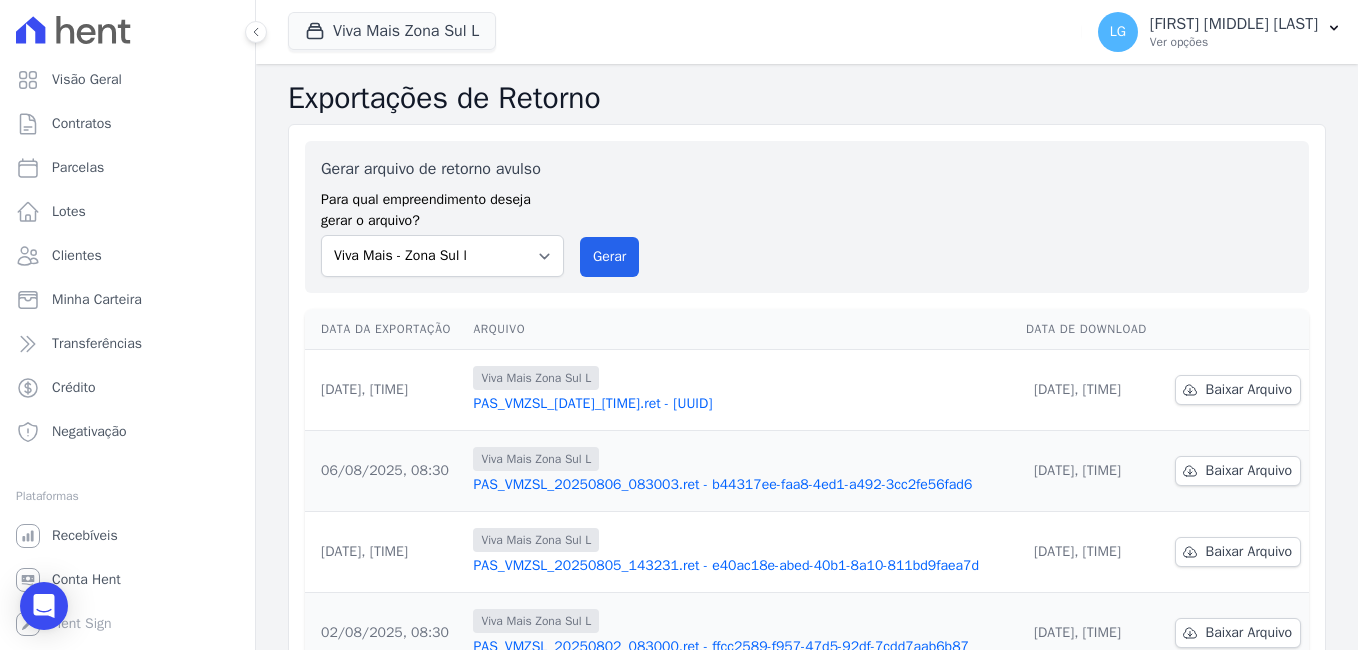 scroll, scrollTop: 0, scrollLeft: 0, axis: both 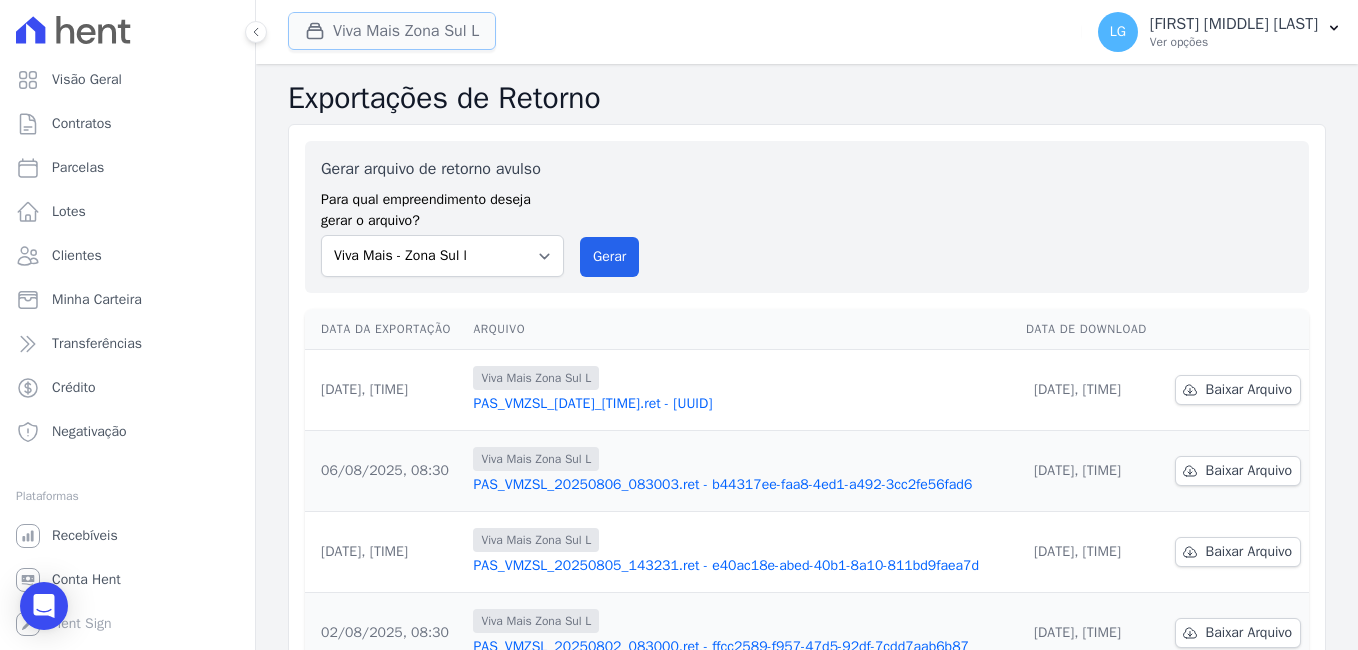 click on "Viva Mais   Zona Sul L" at bounding box center [392, 31] 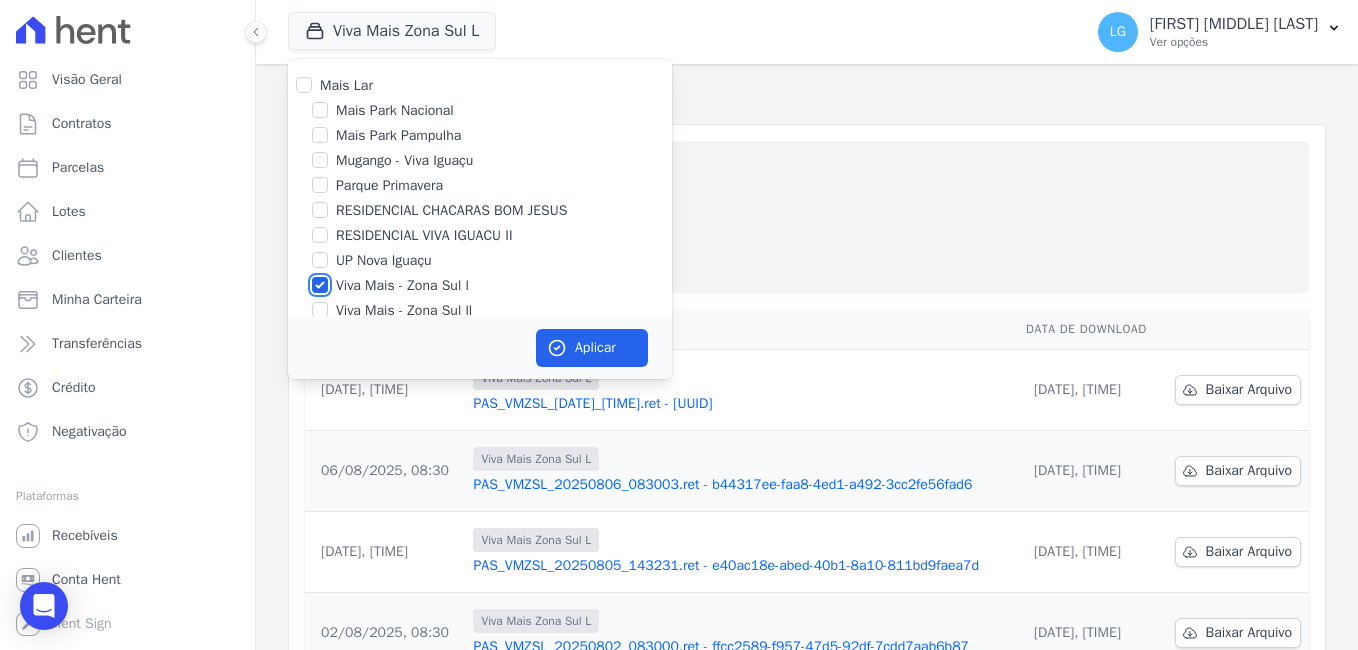 click on "Viva Mais - Zona Sul l" at bounding box center (320, 285) 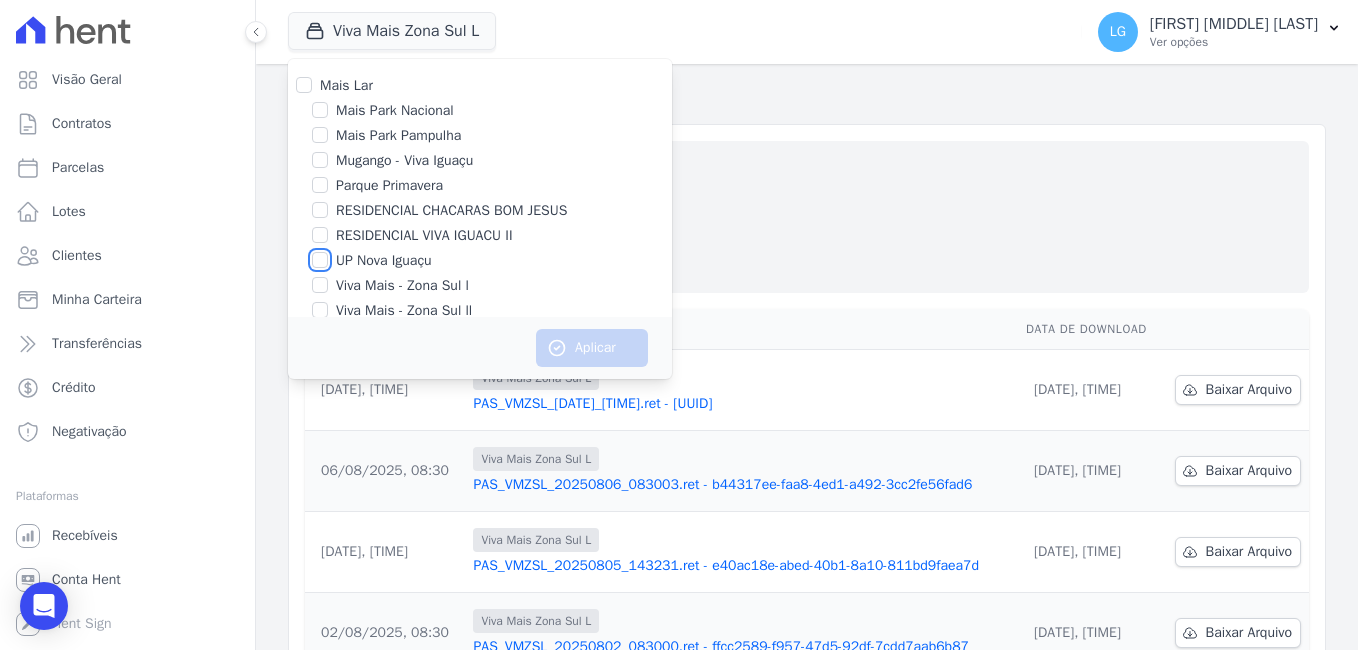 click on "UP Nova Iguaçu" at bounding box center (320, 260) 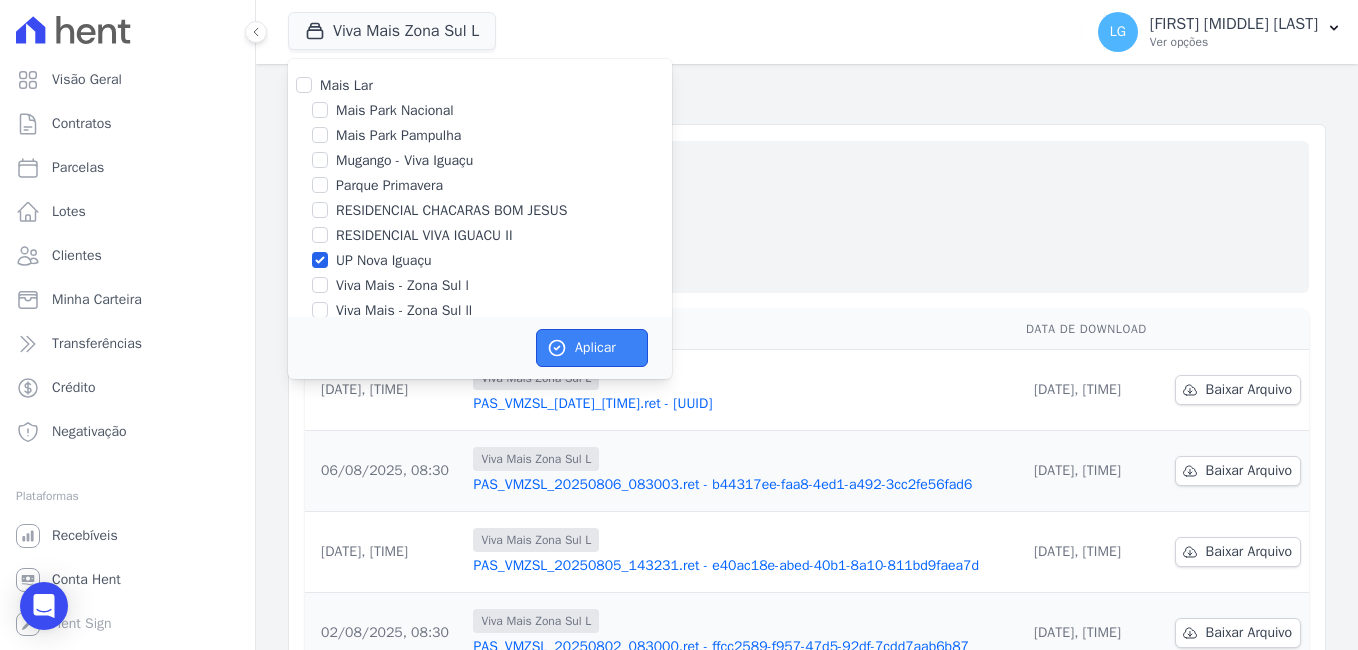 click on "Aplicar" at bounding box center (592, 348) 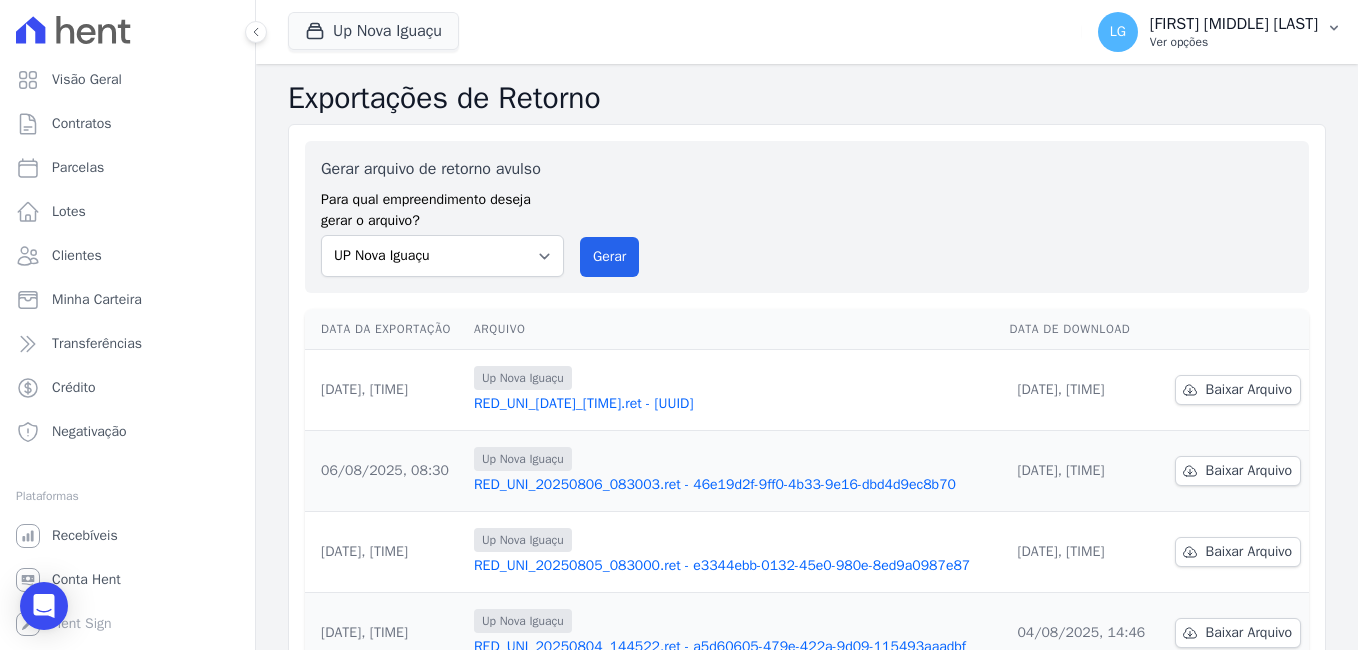 click on "[FIRST] [MIDDLE] [LAST]" at bounding box center [1234, 24] 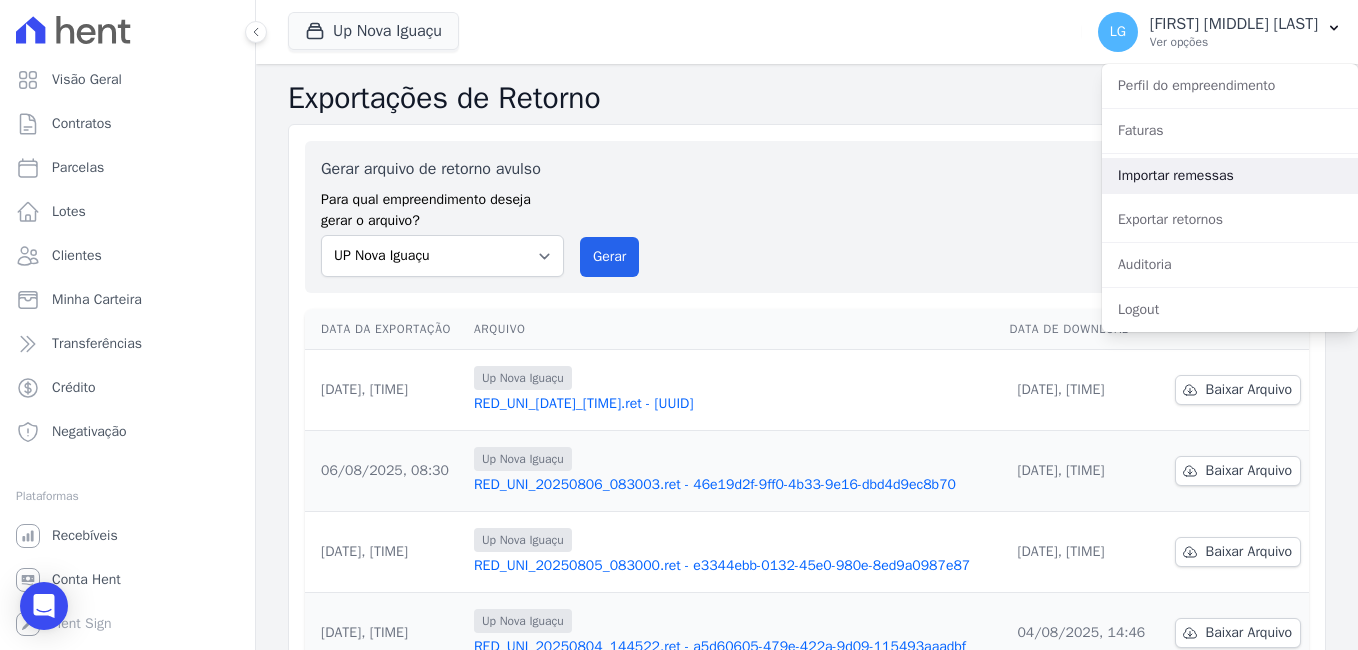 click on "Importar remessas" at bounding box center (1230, 176) 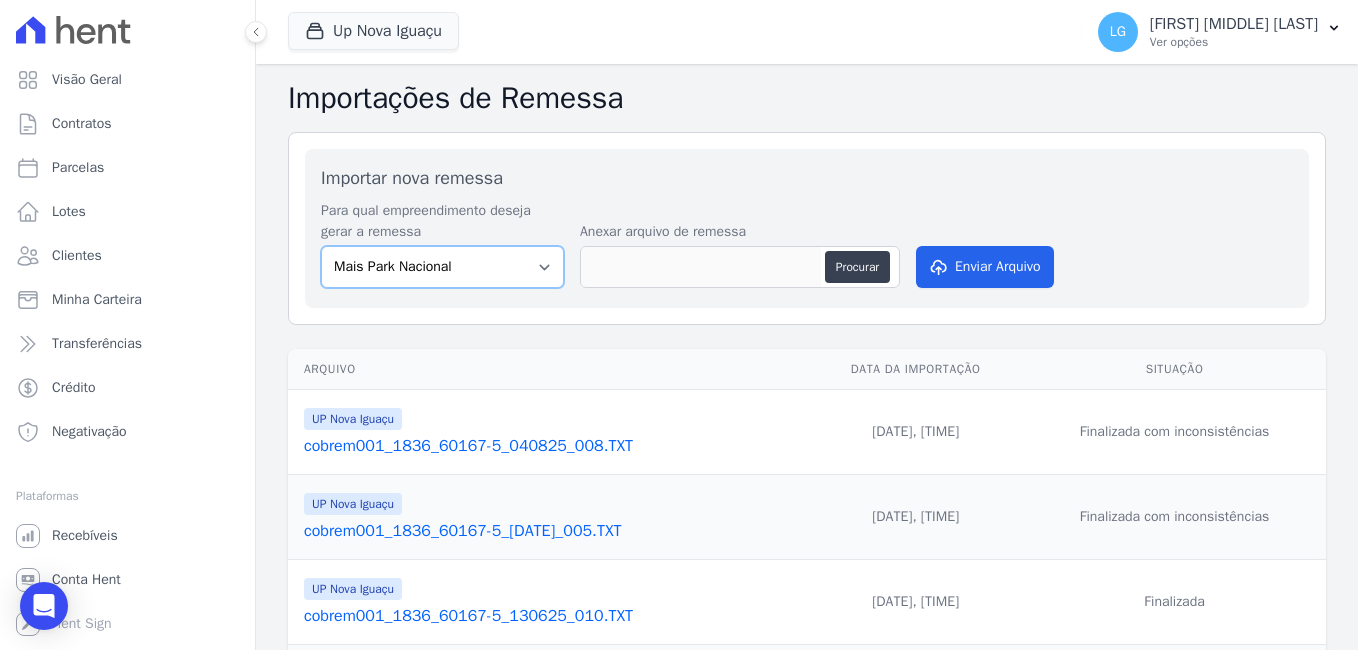 click on "Mais Park Nacional
Mais Park Pampulha
Mugango - Viva Iguaçu
Parque Primavera
RESIDENCIAL CHACARAS BOM JESUS
RESIDENCIAL VIVA IGUACU II
UP Nova Iguaçu
Viva Mais - Zona Sul l
Viva Mais - Zona Sul ll" at bounding box center (442, 267) 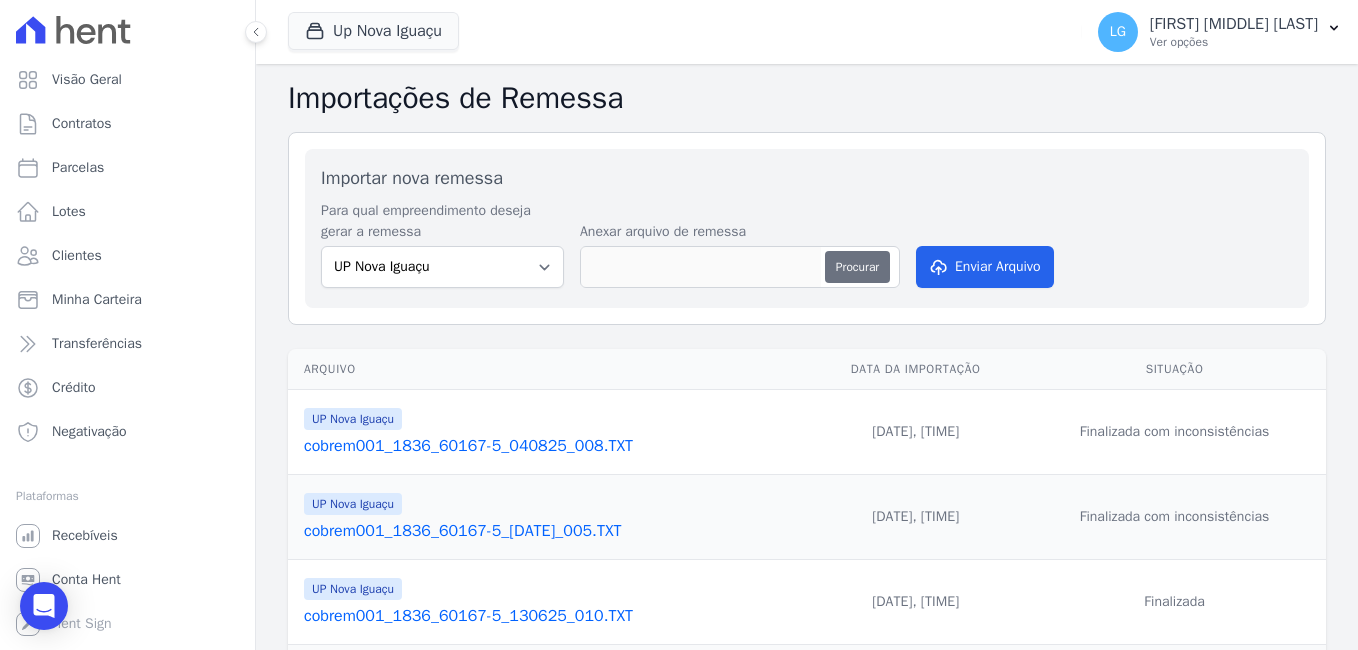 click on "Procurar" at bounding box center (857, 267) 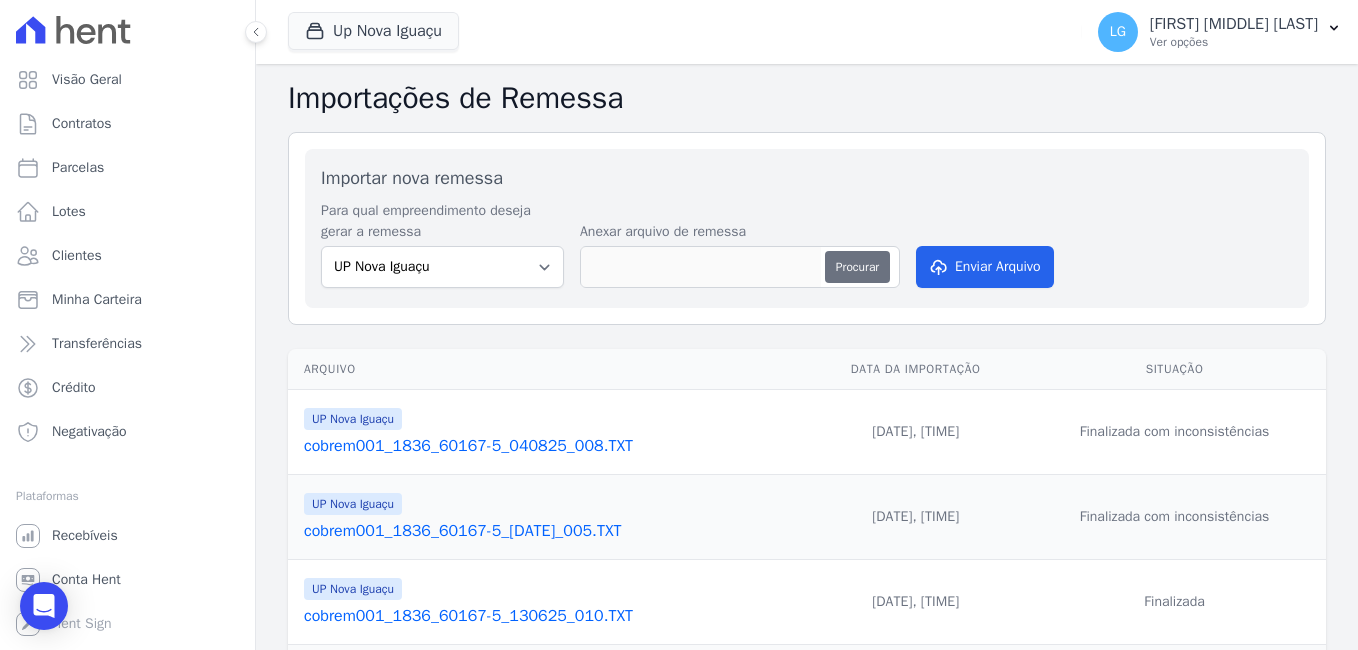type on "cobrem001_1836_60167-5_[DATE]_008.TXT" 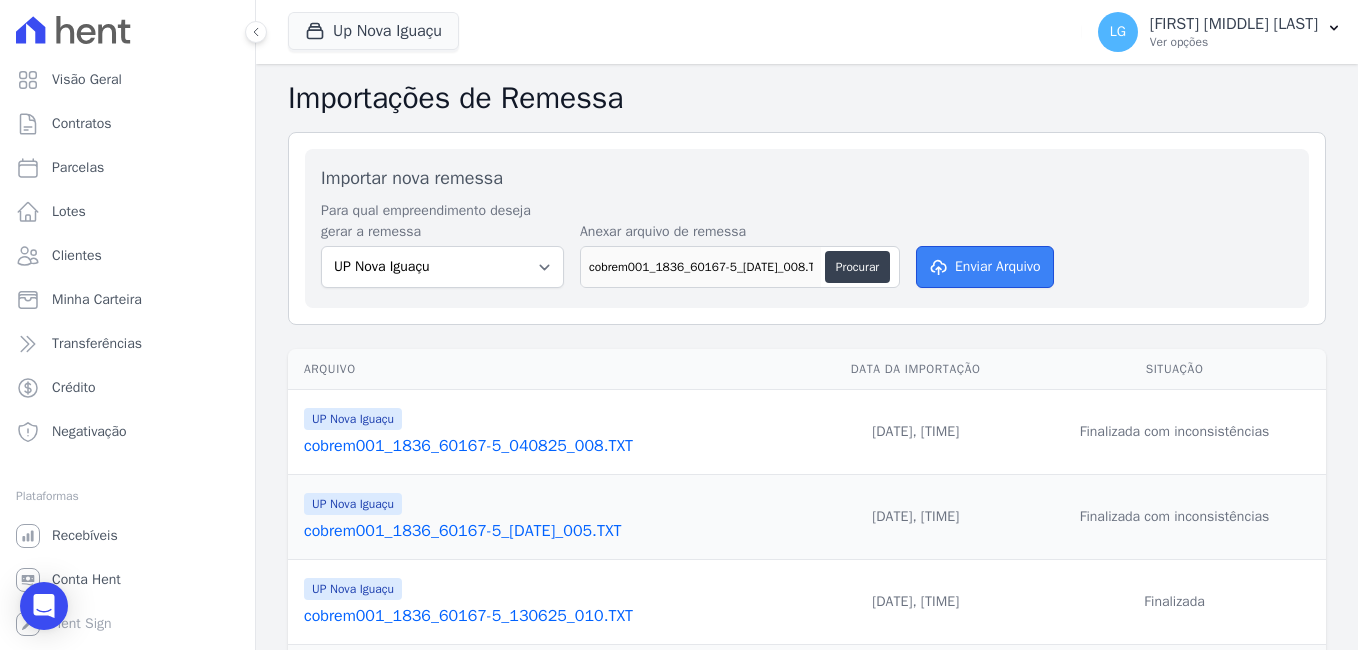 click on "Enviar Arquivo" at bounding box center [985, 267] 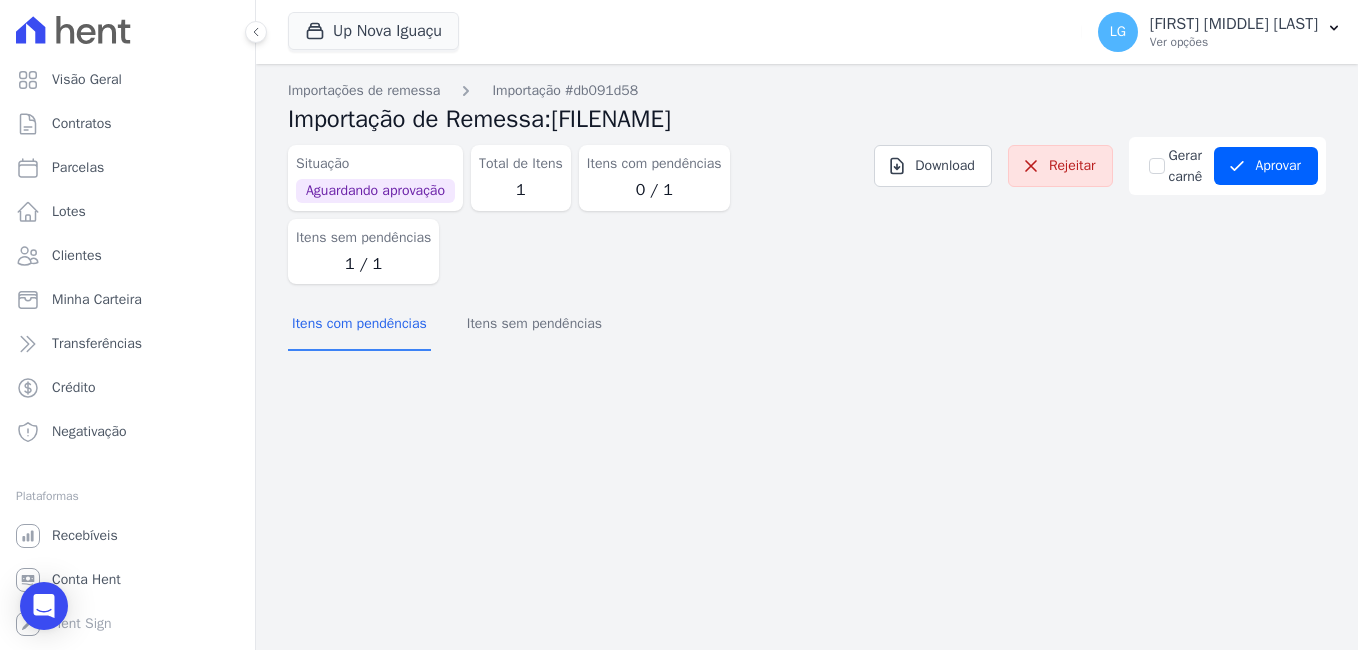 scroll, scrollTop: 0, scrollLeft: 0, axis: both 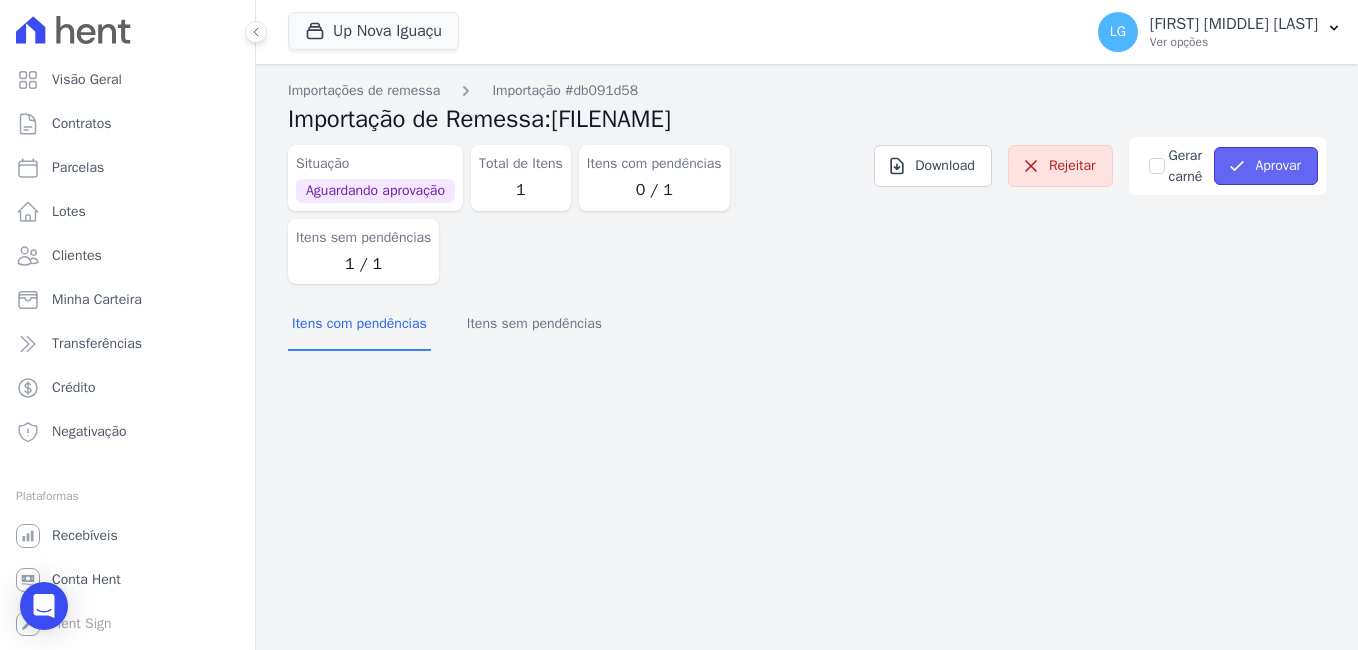click on "Aprovar" at bounding box center [1266, 166] 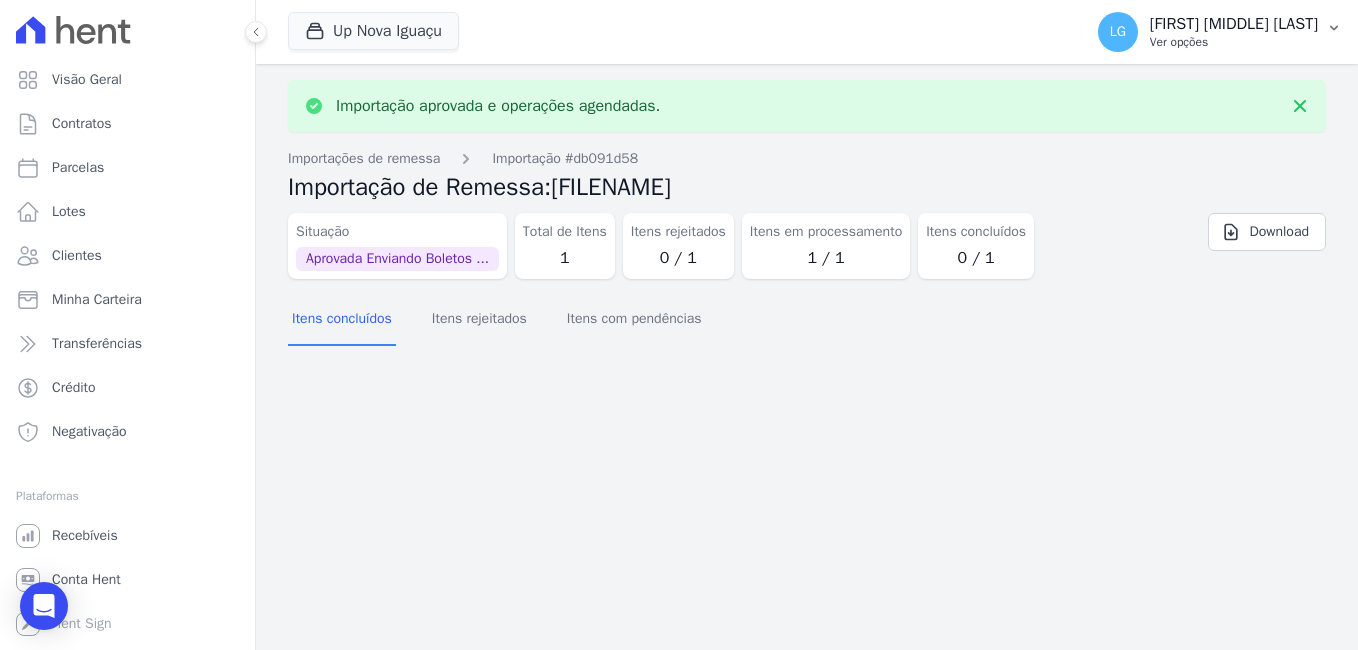 click on "[FIRST] [LAST] [LAST]" at bounding box center [1234, 24] 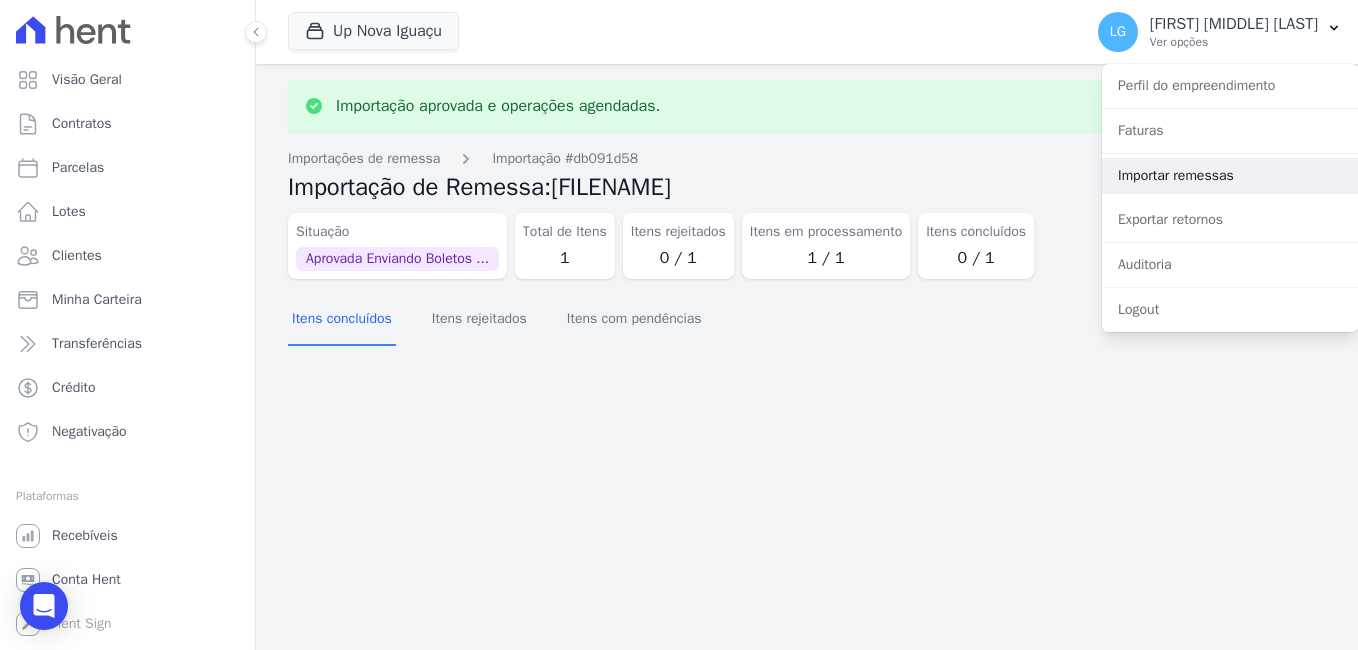 click on "Importar remessas" at bounding box center (1230, 176) 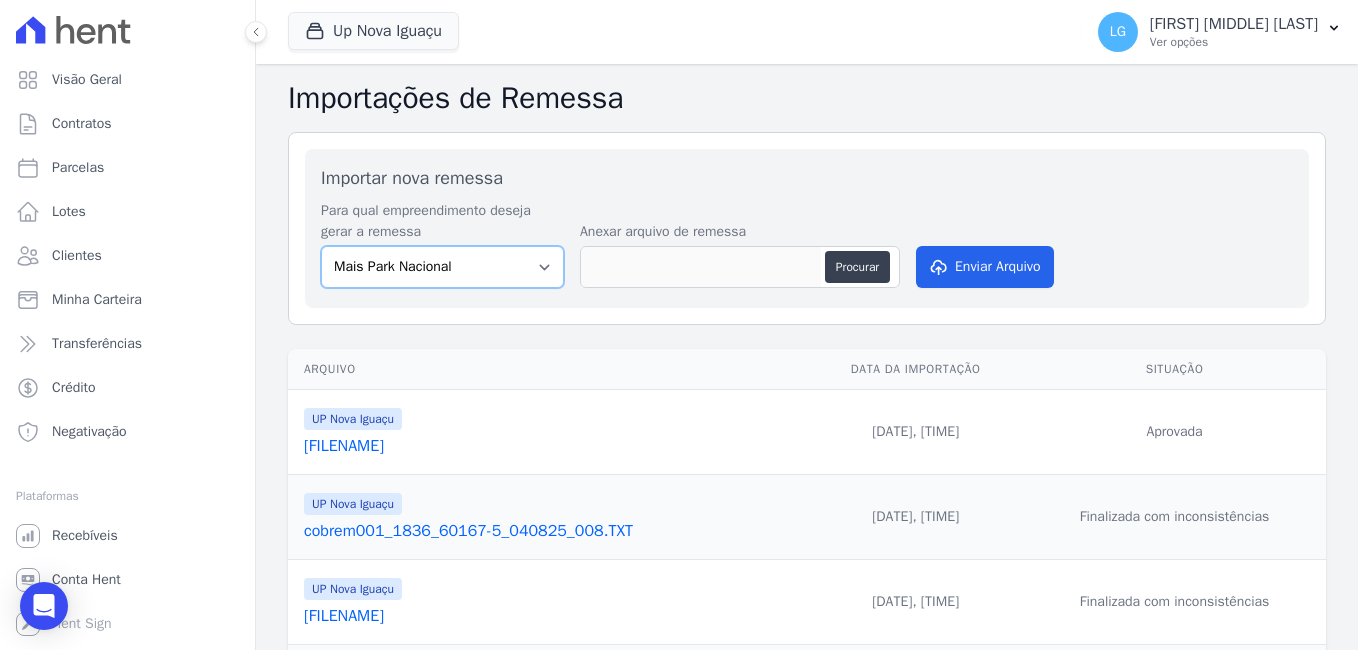 click on "Mais Park Nacional
Mais Park Pampulha
Mugango - Viva Iguaçu
Parque Primavera
RESIDENCIAL CHACARAS BOM JESUS
RESIDENCIAL VIVA IGUACU II
UP Nova Iguaçu
Viva Mais - Zona Sul l
Viva Mais - Zona Sul ll" at bounding box center (442, 267) 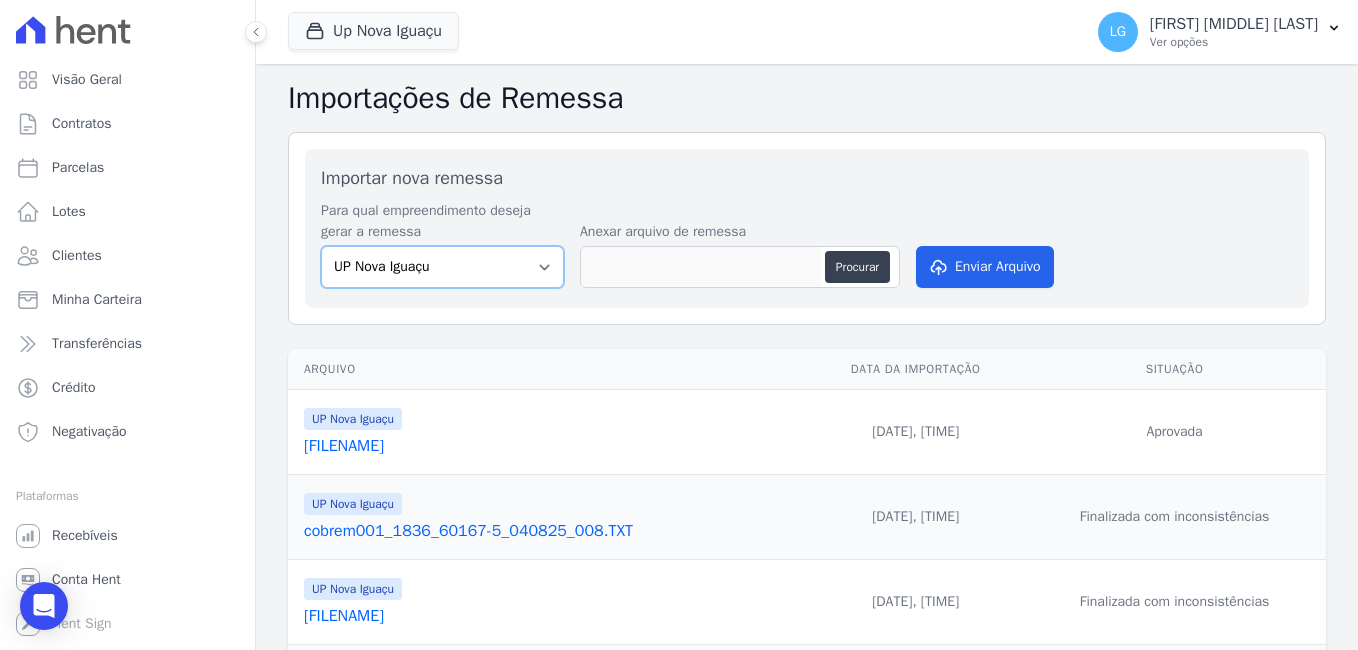 click on "Mais Park Nacional
Mais Park Pampulha
Mugango - Viva Iguaçu
Parque Primavera
RESIDENCIAL CHACARAS BOM JESUS
RESIDENCIAL VIVA IGUACU II
UP Nova Iguaçu
Viva Mais - Zona Sul l
Viva Mais - Zona Sul ll" at bounding box center (442, 267) 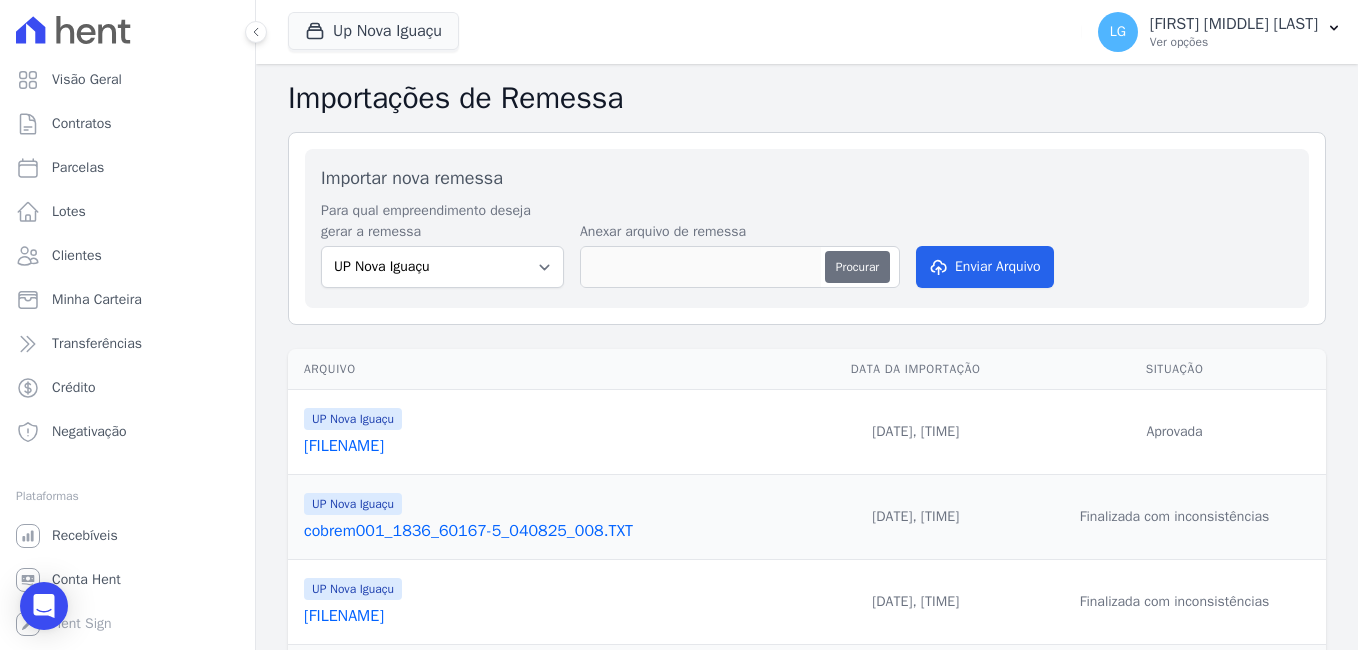 click on "Procurar" at bounding box center [857, 267] 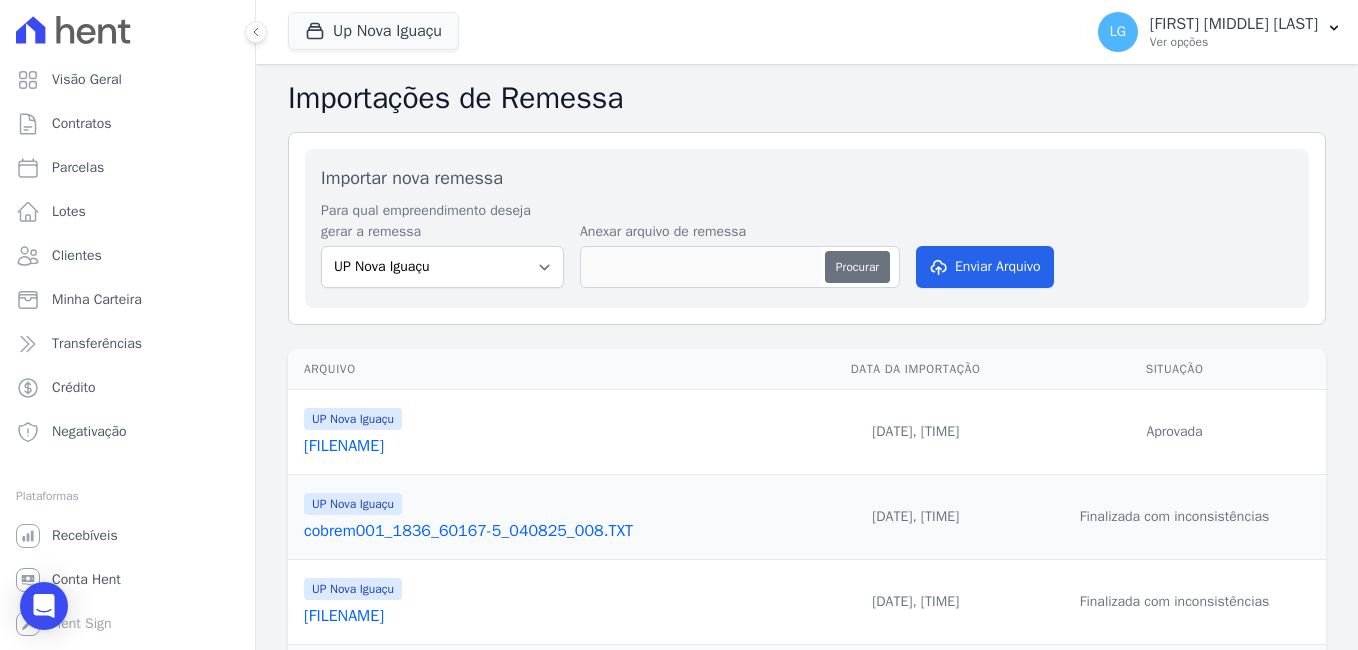 type on "cobrem001_1836_60167-5_070825_009.TXT" 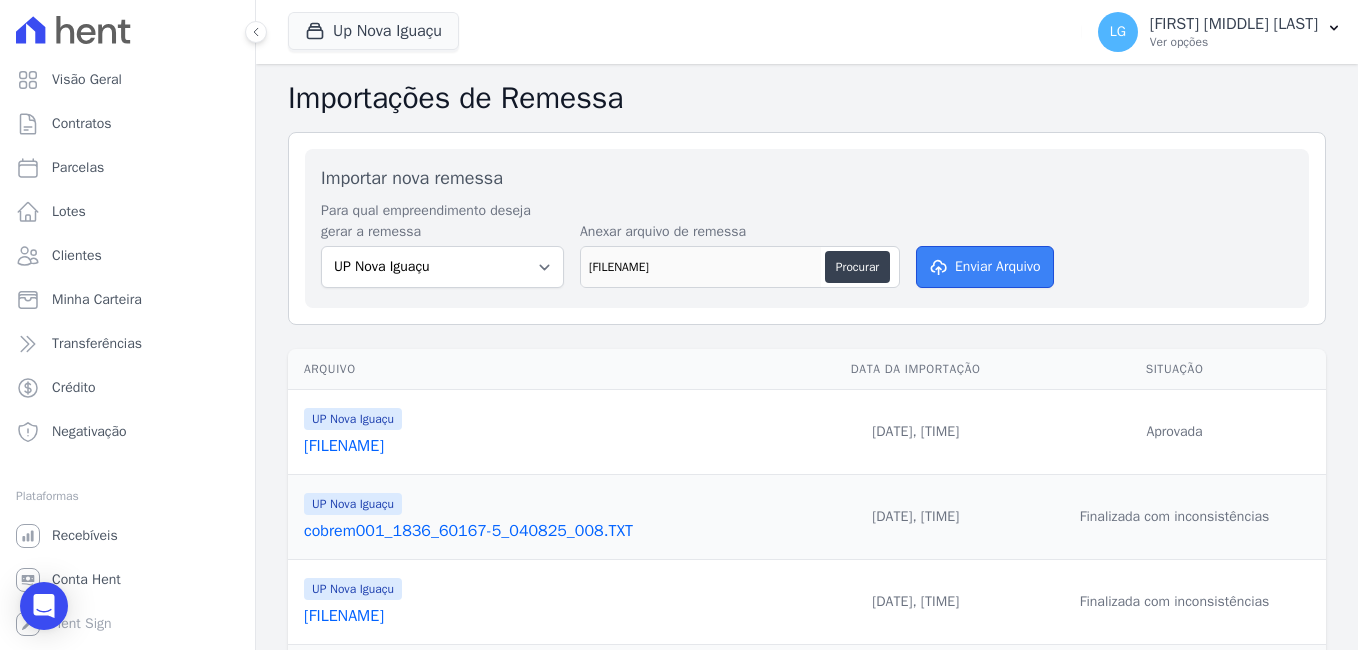 click on "Enviar Arquivo" at bounding box center (985, 267) 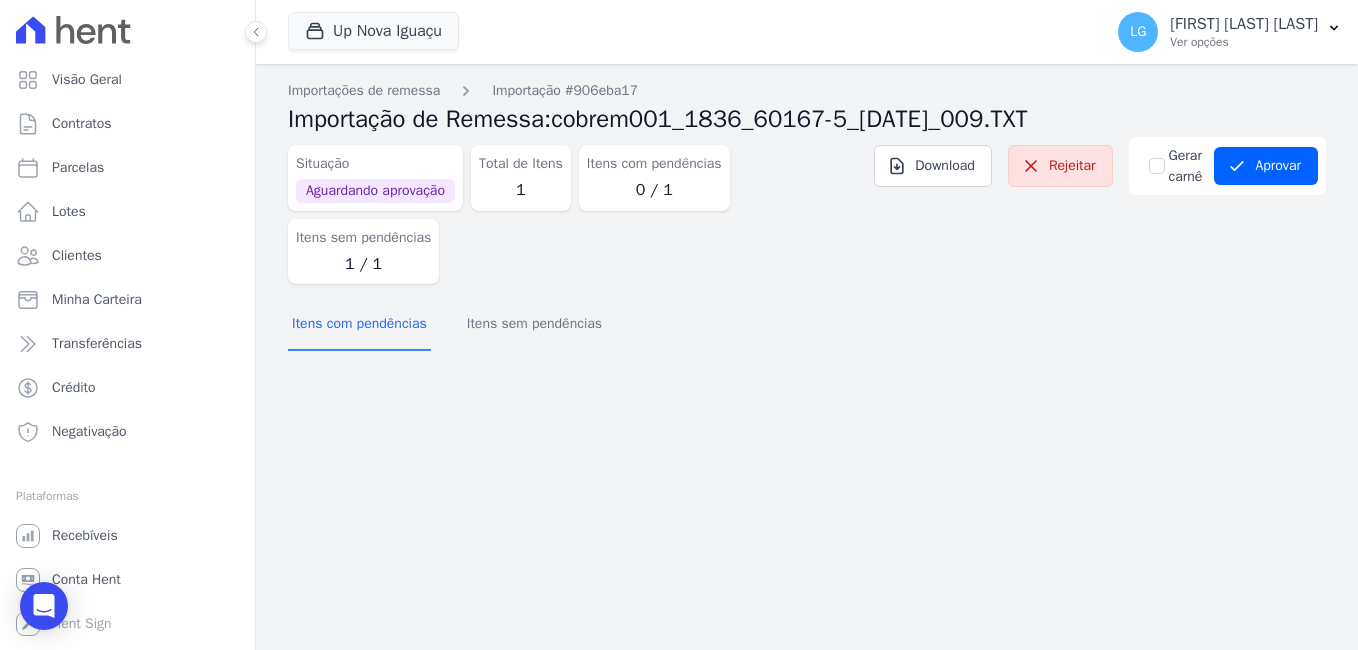 scroll, scrollTop: 0, scrollLeft: 0, axis: both 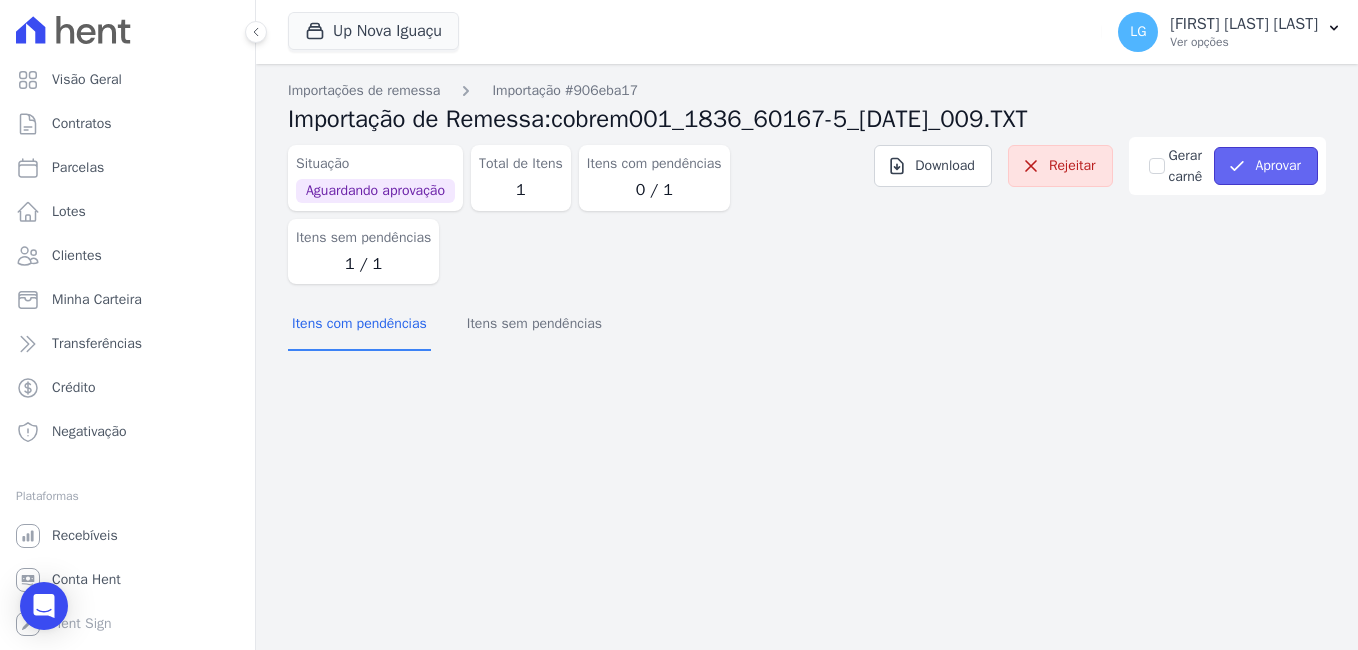 click on "Aprovar" at bounding box center (1266, 166) 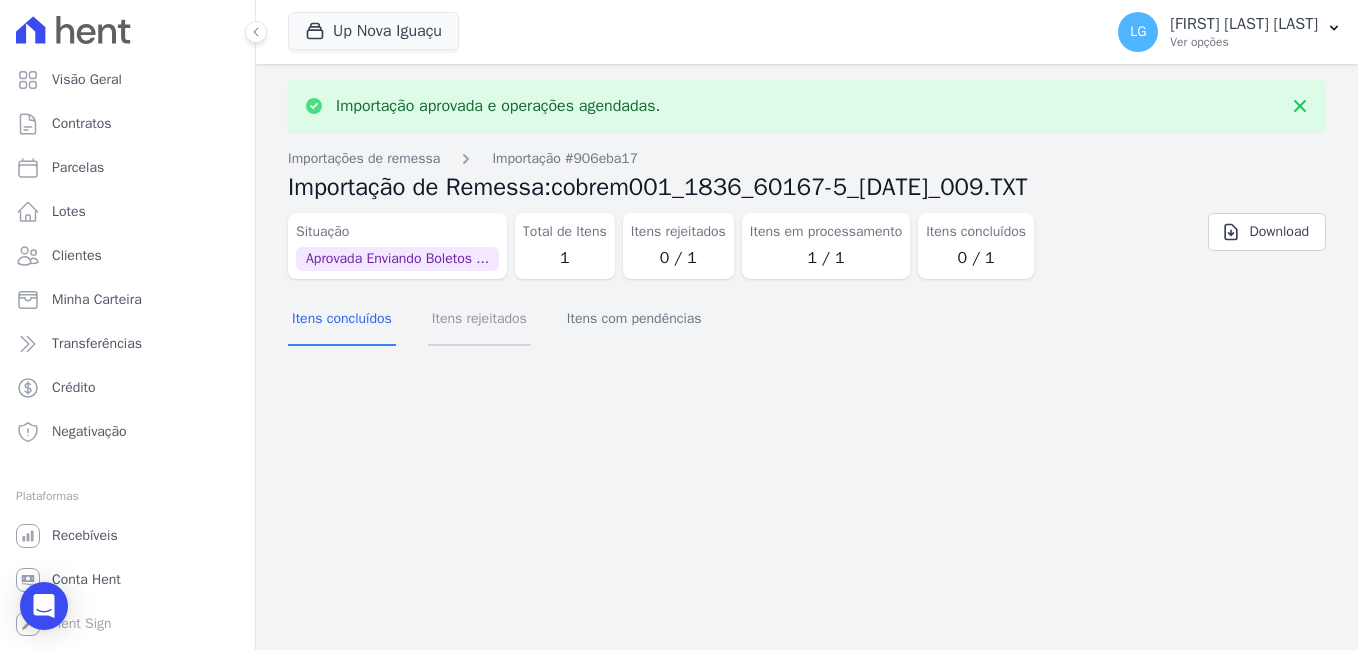click on "Itens rejeitados" at bounding box center [479, 320] 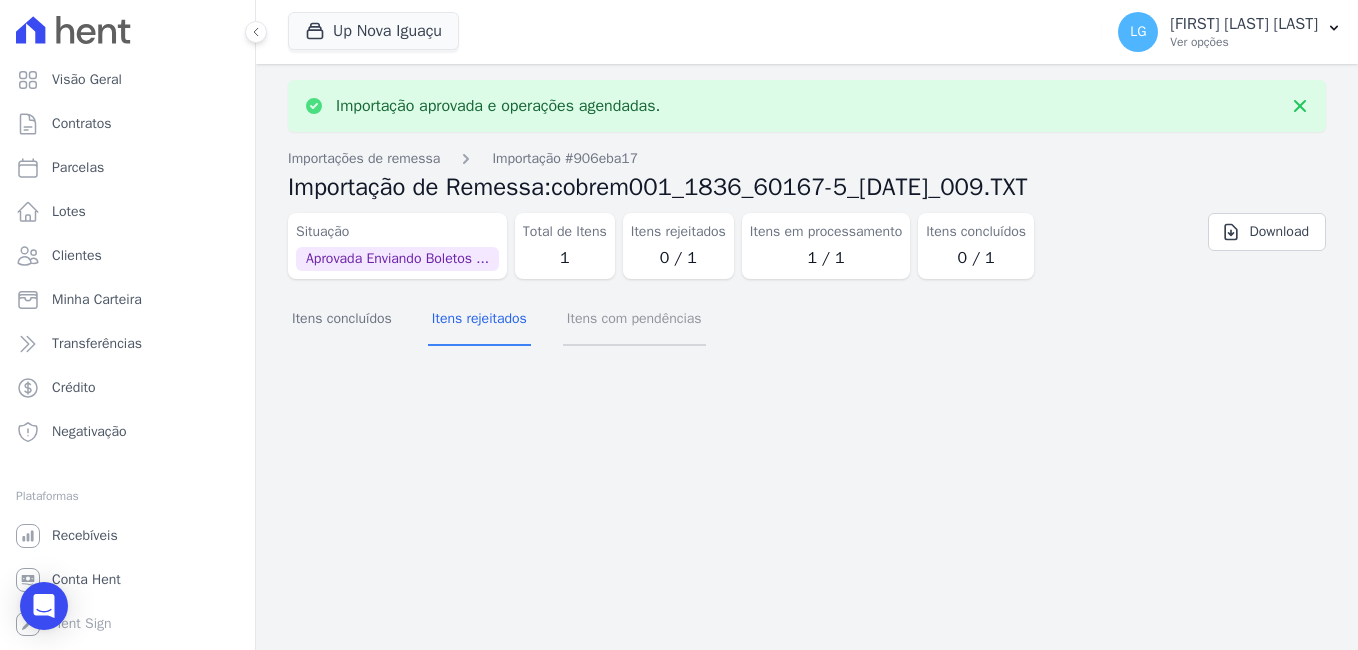 click on "Itens com pendências" at bounding box center (634, 320) 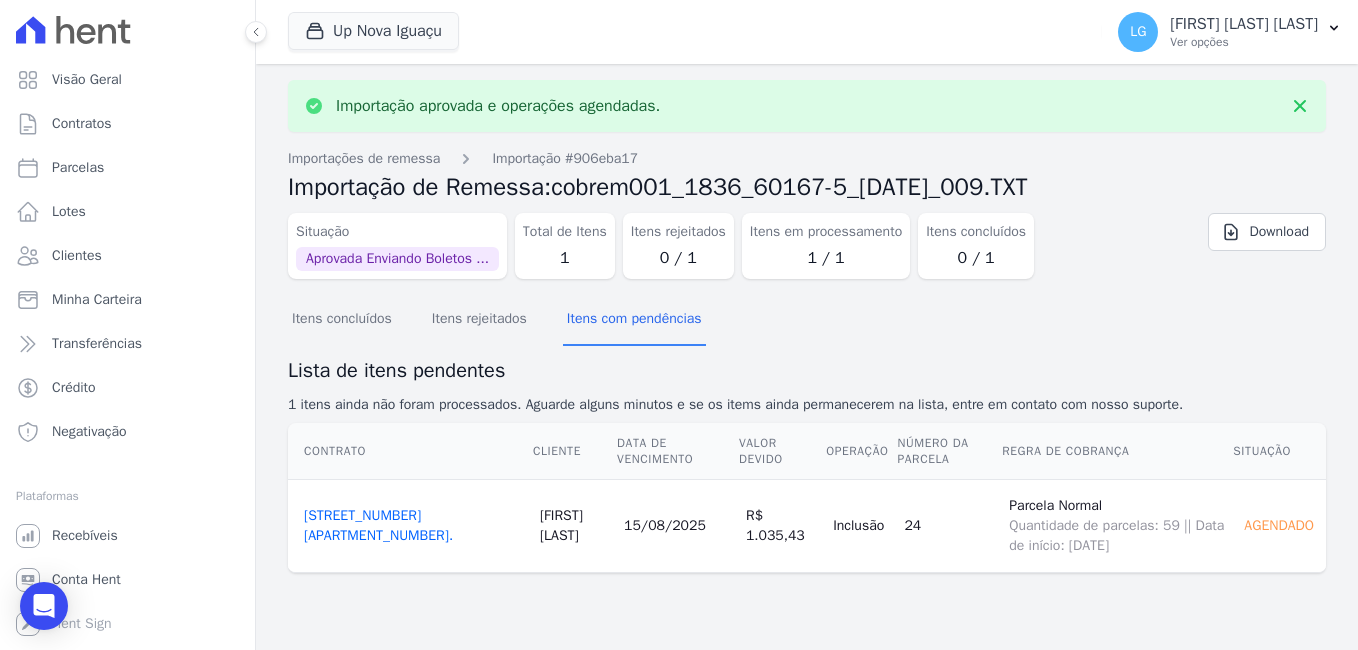 click on "BL01 APTO 1301." at bounding box center (378, 525) 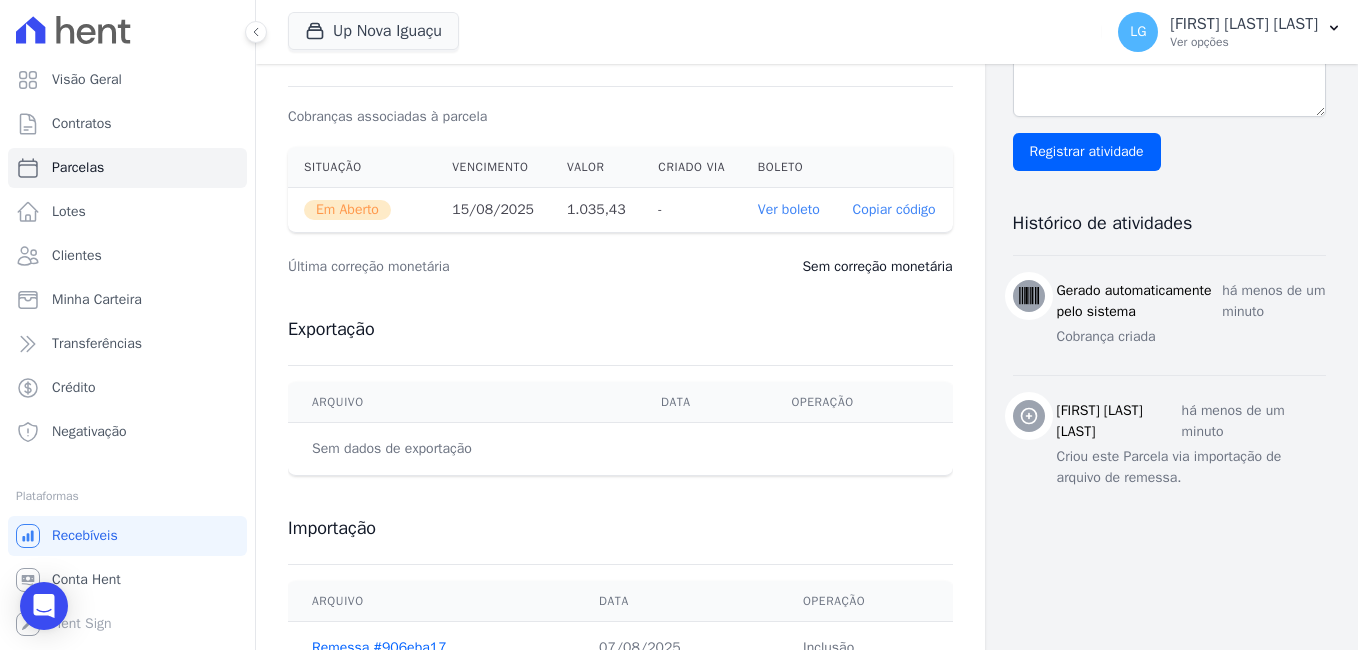 scroll, scrollTop: 720, scrollLeft: 0, axis: vertical 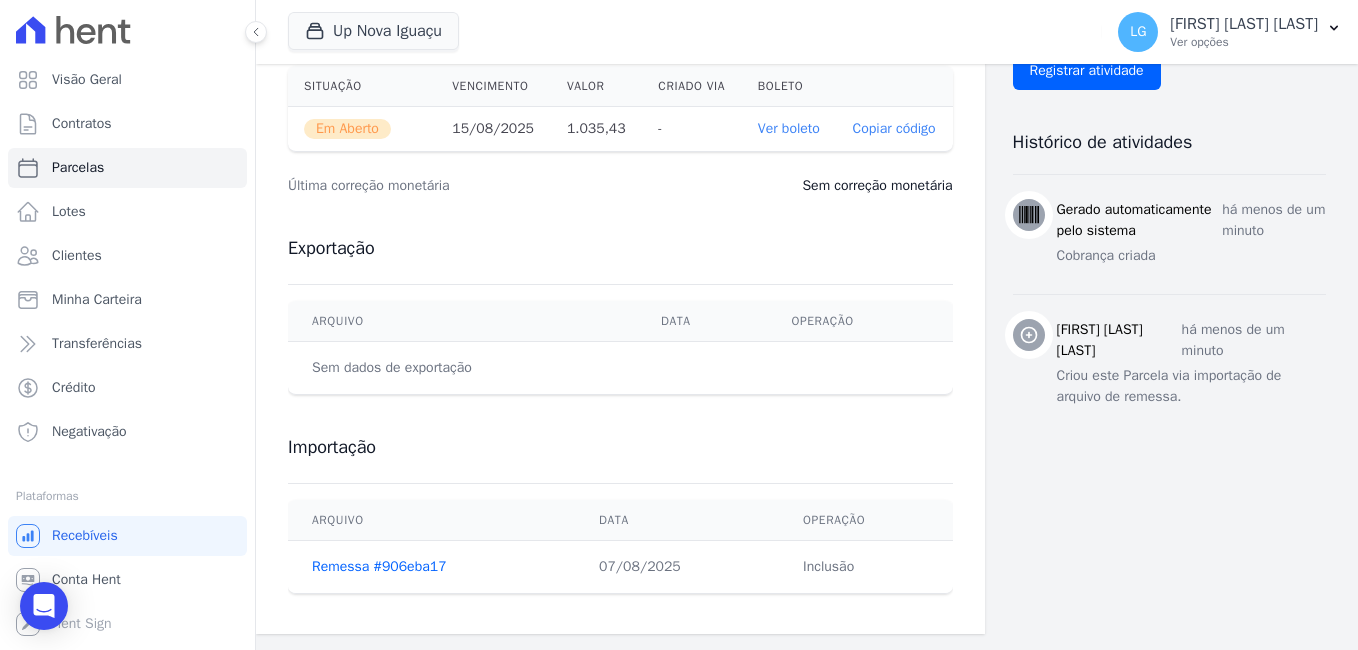 click on "Ver boleto" at bounding box center [789, 128] 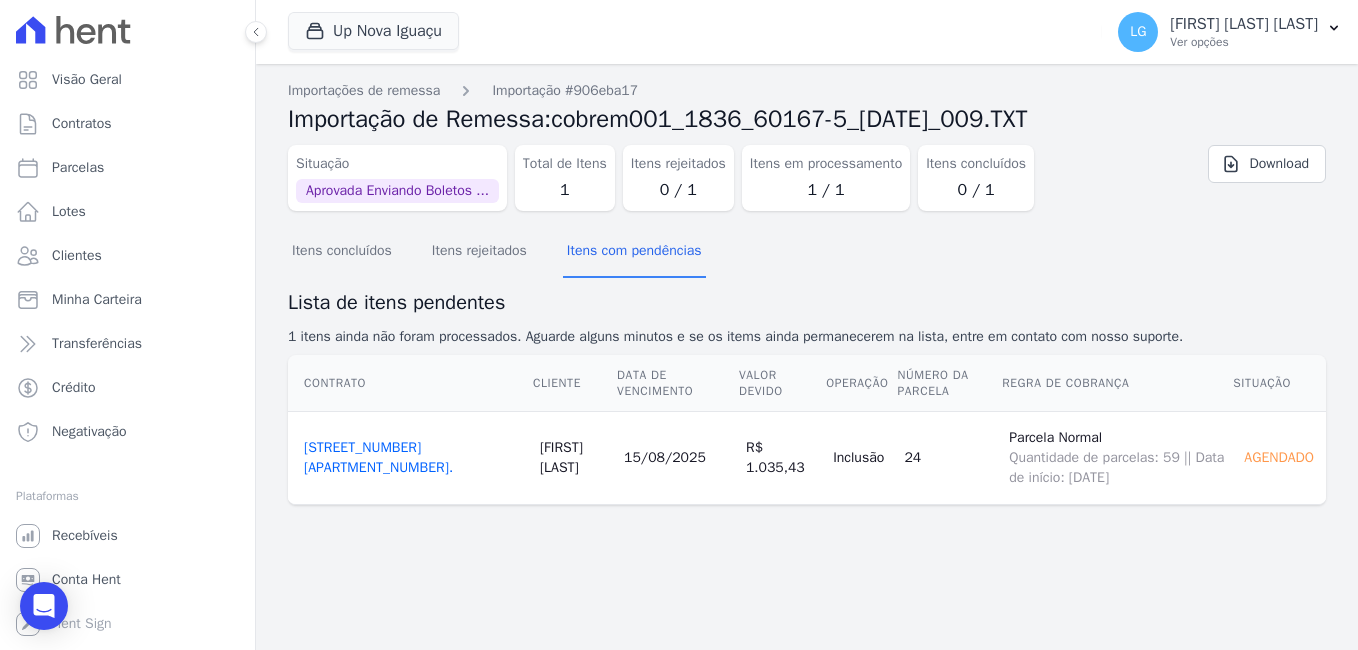 click on "BL01 APTO 1301." at bounding box center [378, 457] 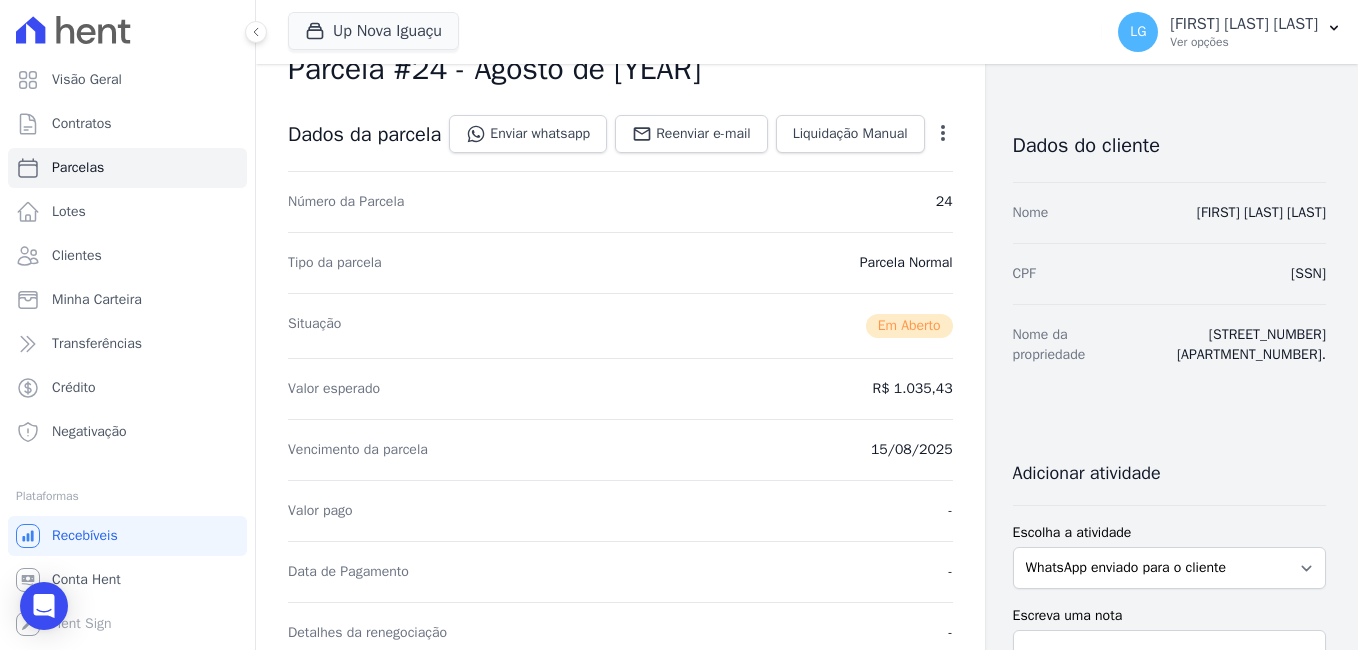 scroll, scrollTop: 0, scrollLeft: 0, axis: both 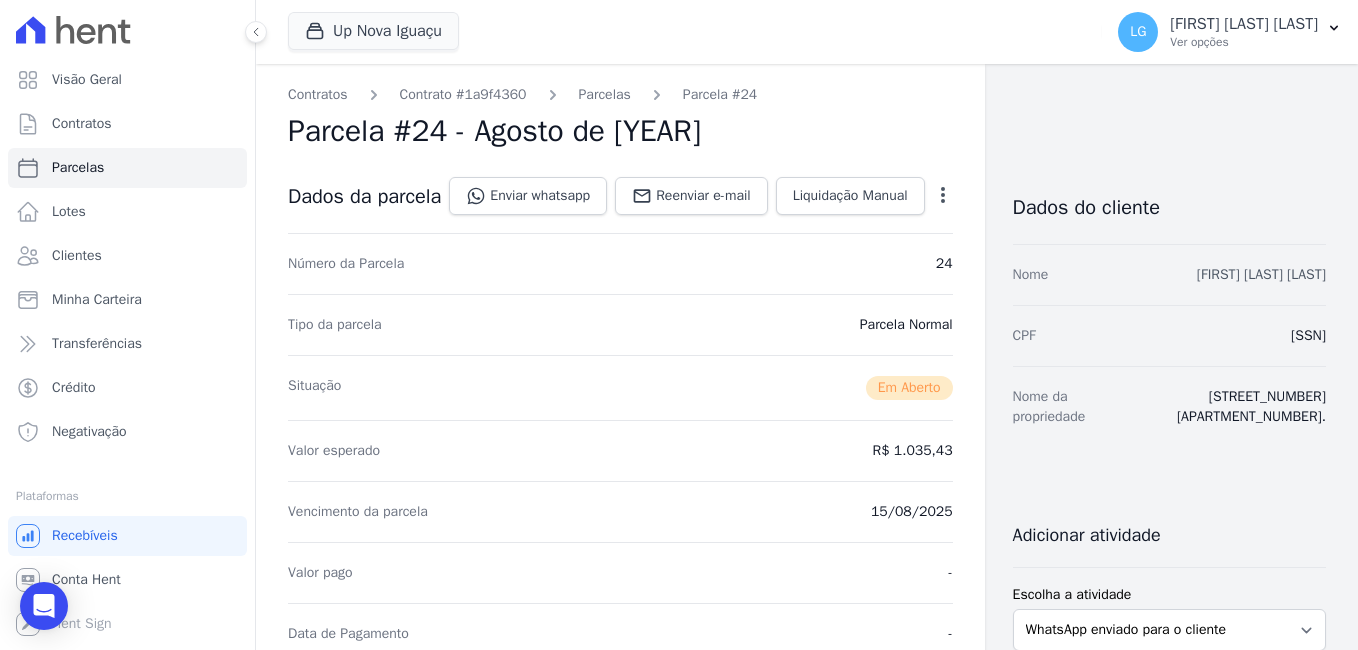 click on "JULIANA SILVA DA ROCHA" at bounding box center (1261, 274) 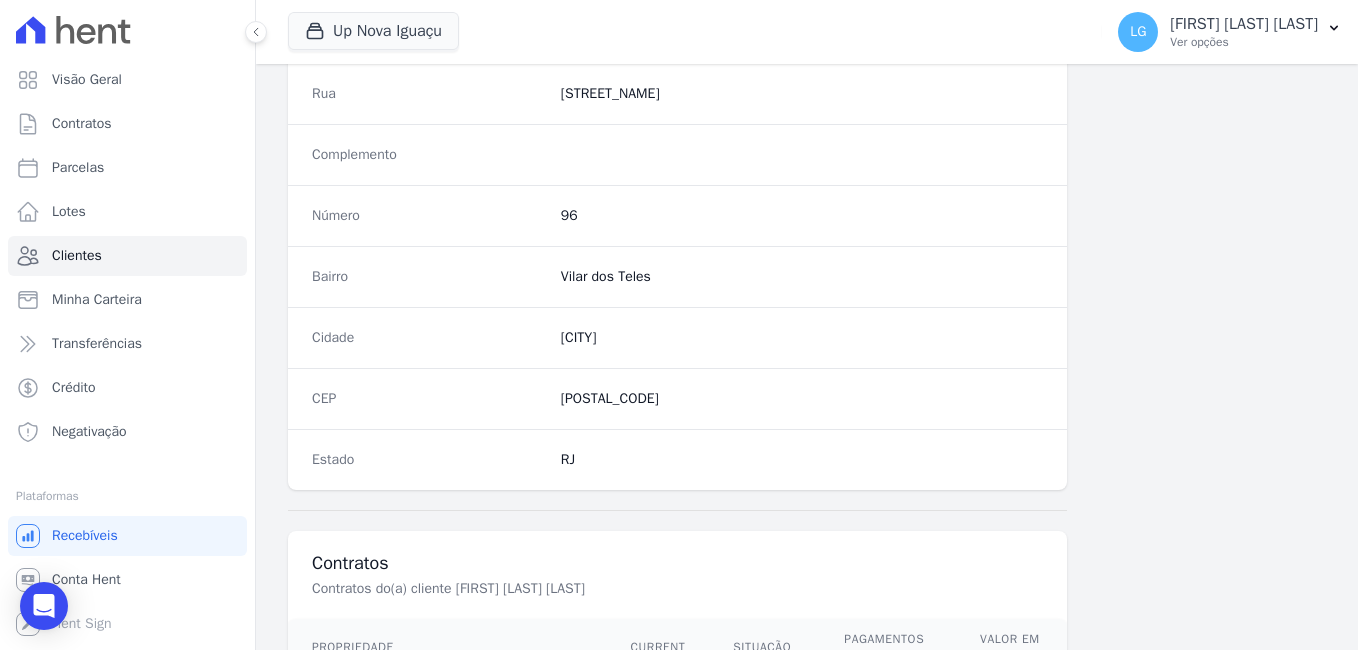 scroll, scrollTop: 1221, scrollLeft: 0, axis: vertical 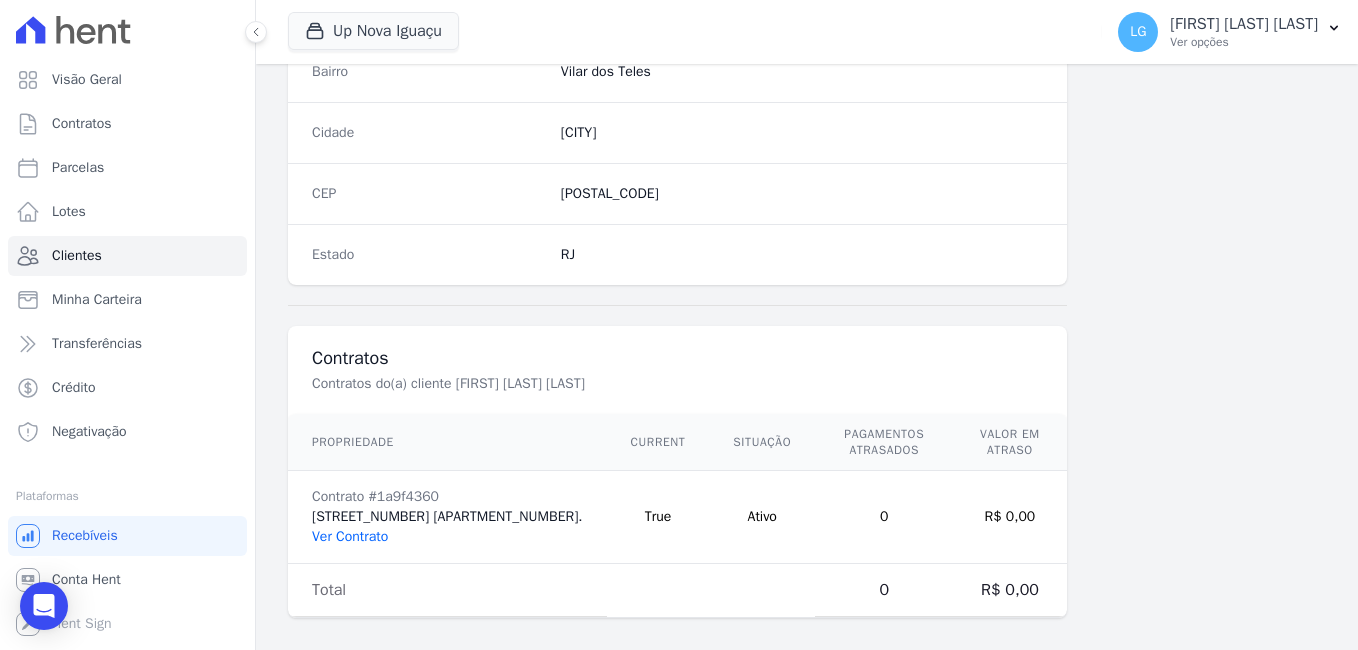 click on "Ver Contrato" at bounding box center (350, 536) 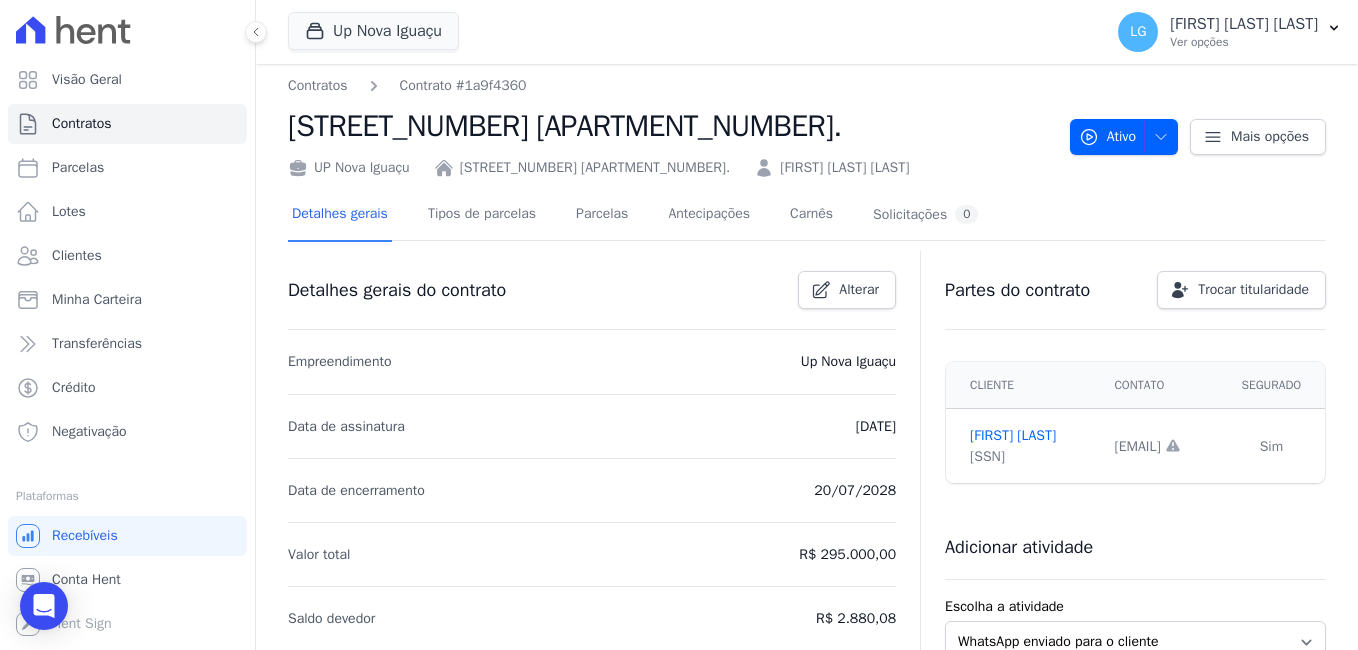 scroll, scrollTop: 0, scrollLeft: 0, axis: both 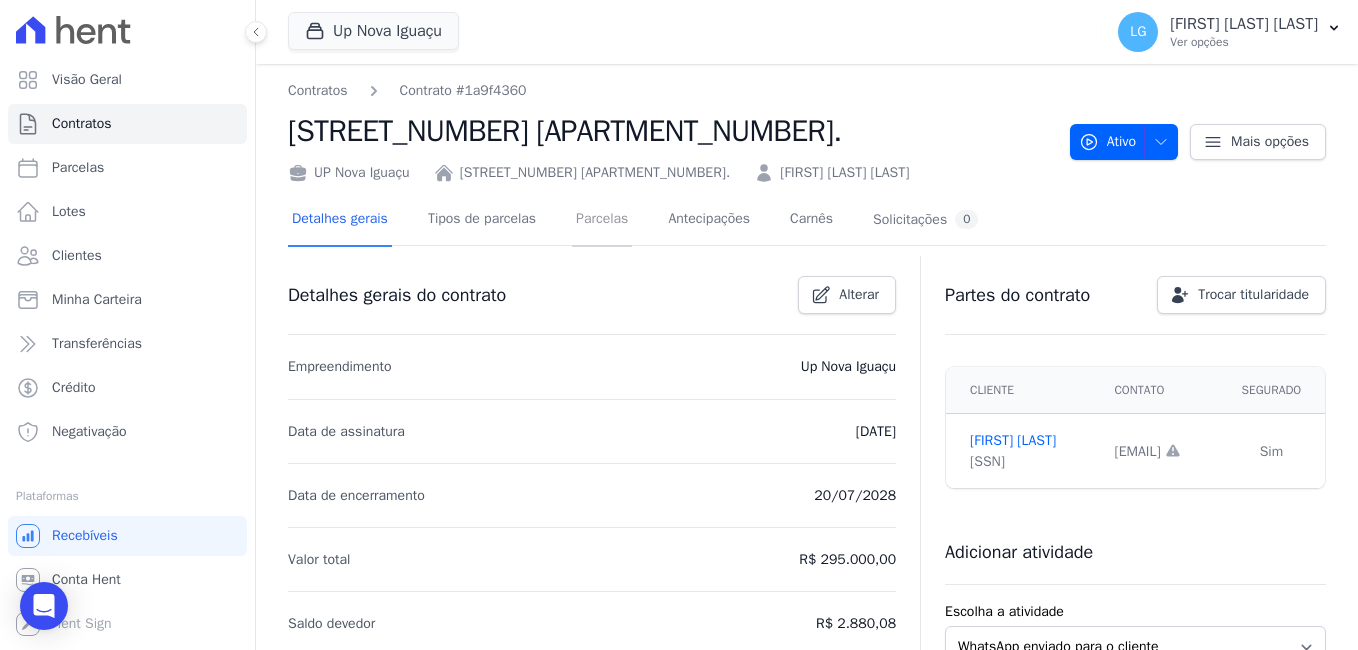 click on "Parcelas" at bounding box center (602, 220) 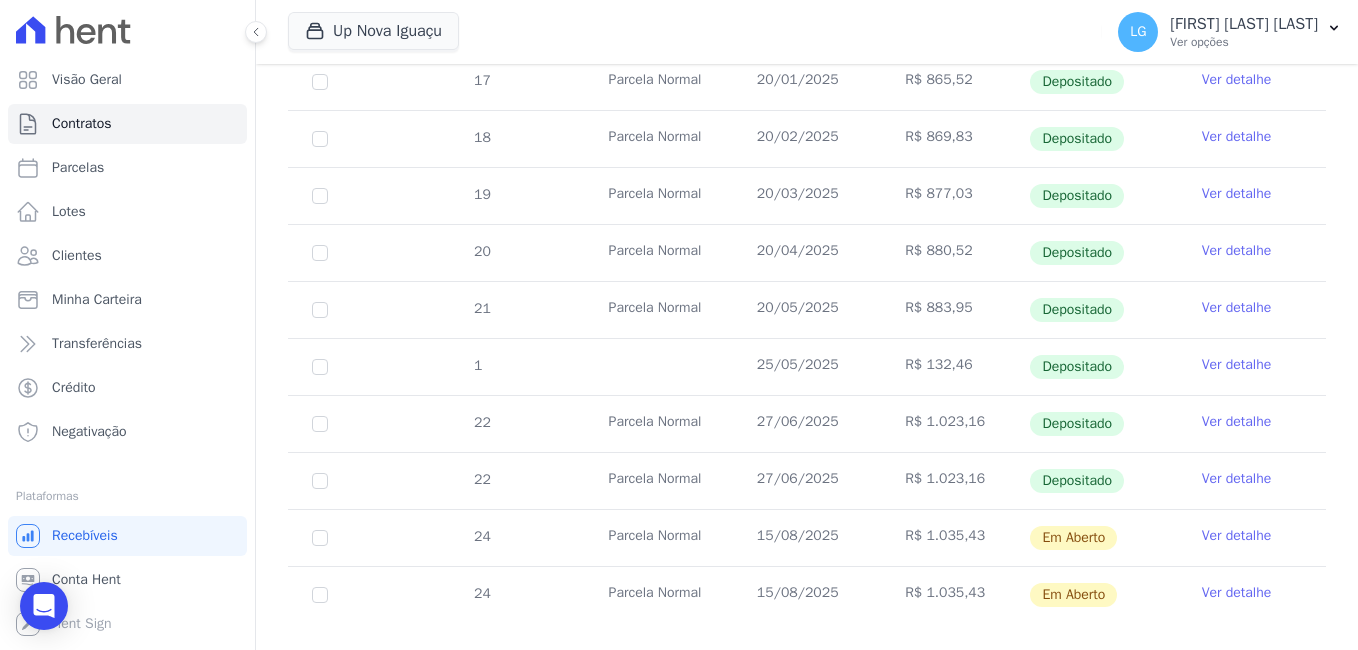 scroll, scrollTop: 495, scrollLeft: 0, axis: vertical 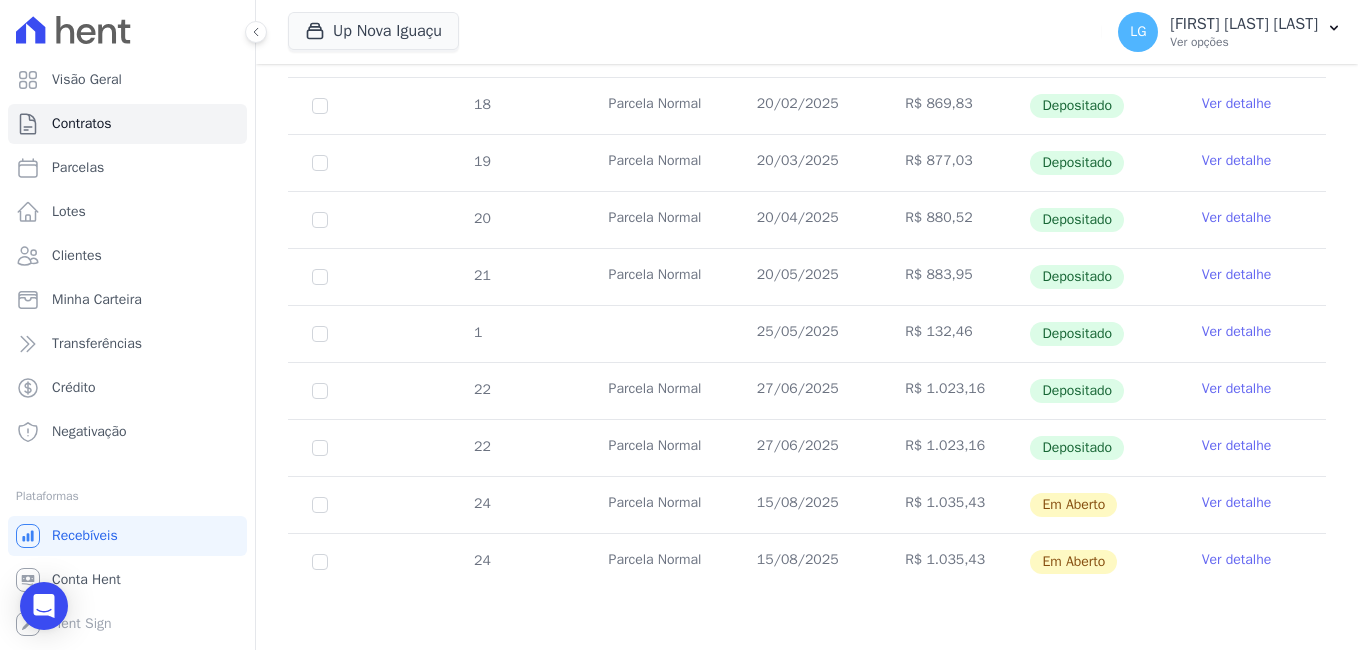 click on "Ver detalhe" at bounding box center [1237, 503] 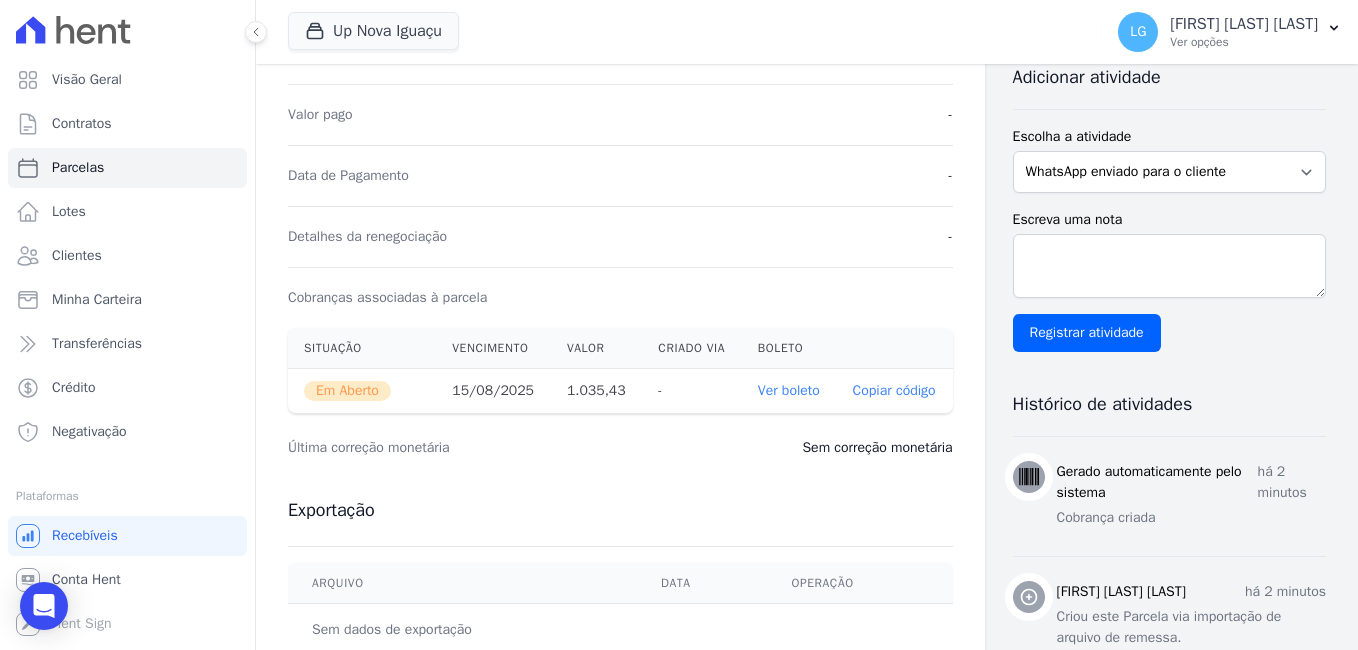 scroll, scrollTop: 500, scrollLeft: 0, axis: vertical 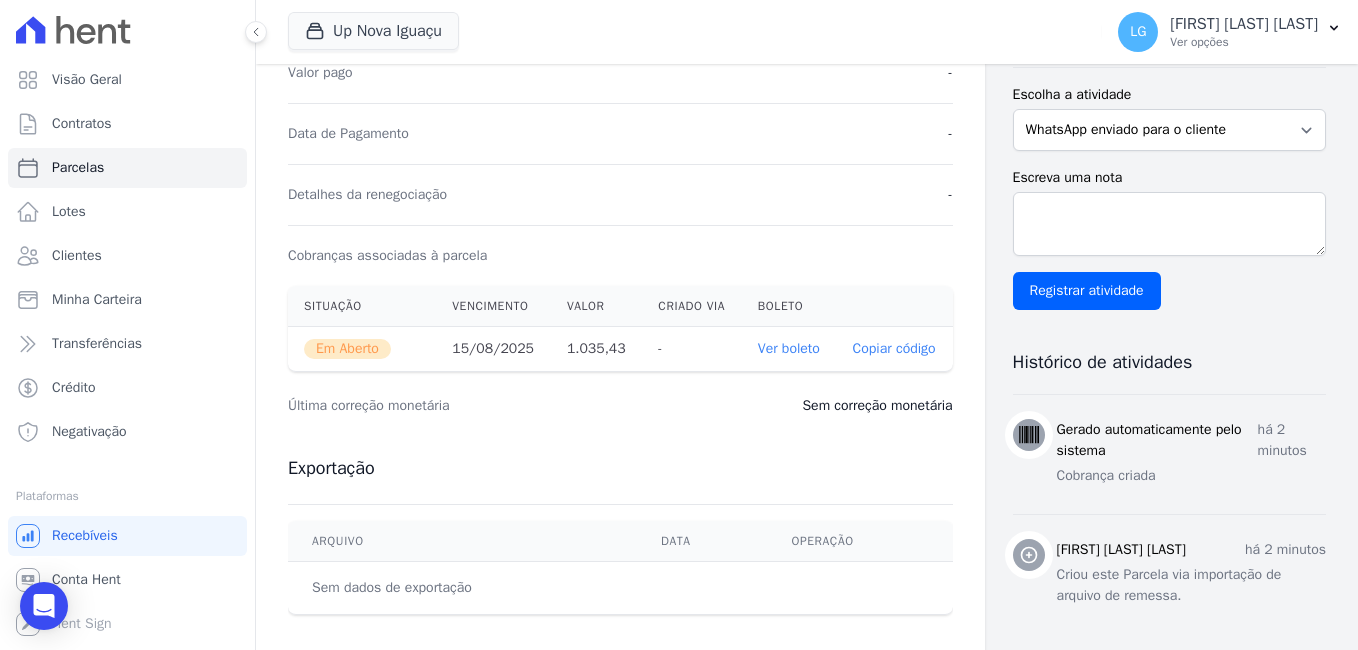 click on "Ver boleto" at bounding box center [789, 348] 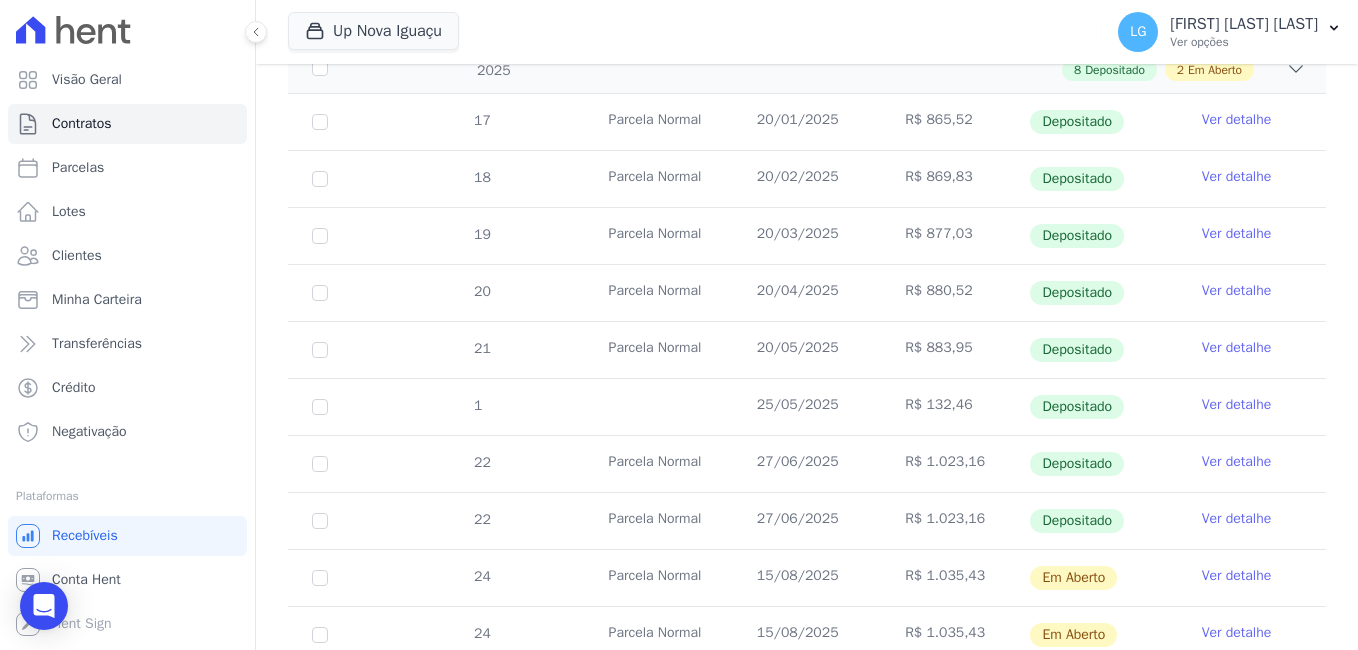 scroll, scrollTop: 495, scrollLeft: 0, axis: vertical 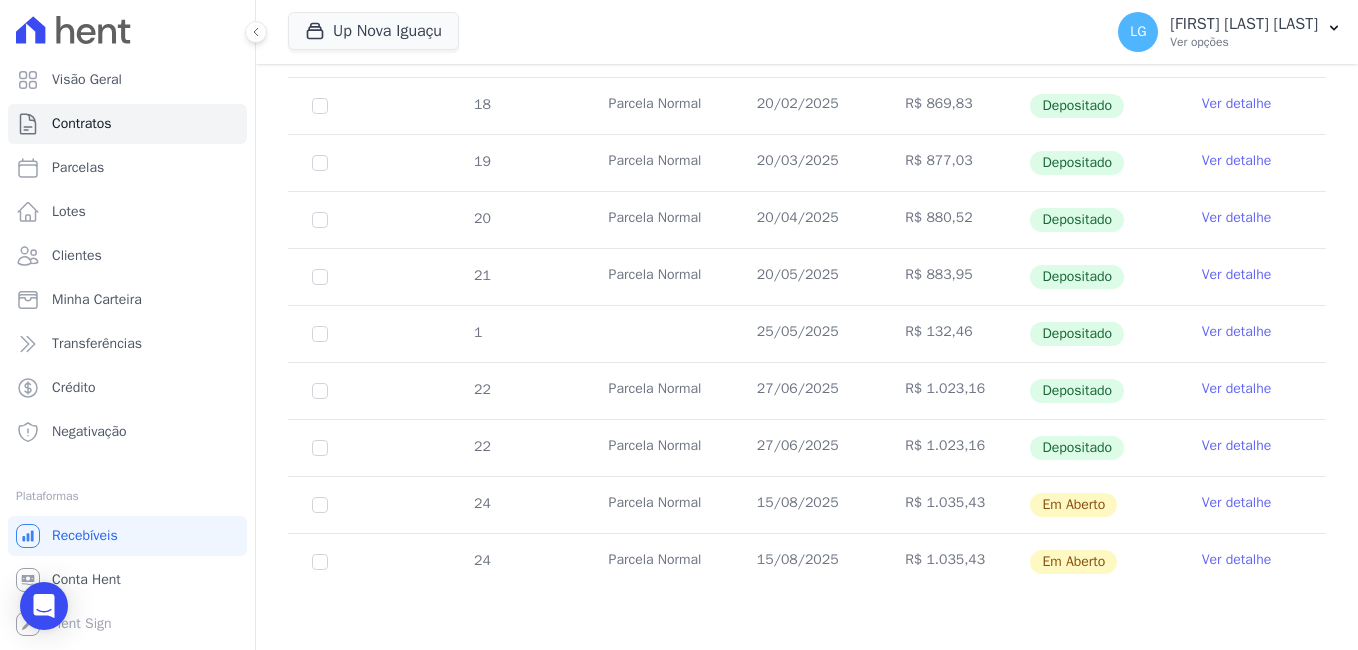 click on "Ver detalhe" at bounding box center (1237, 560) 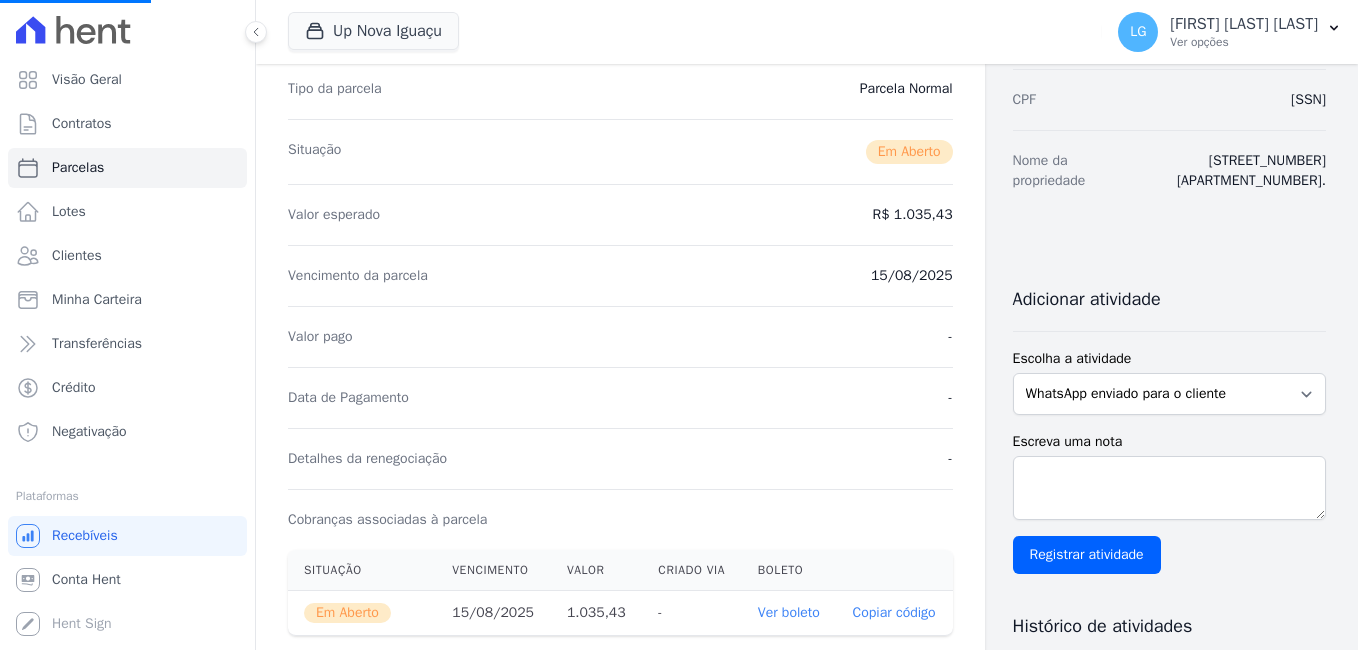 scroll, scrollTop: 400, scrollLeft: 0, axis: vertical 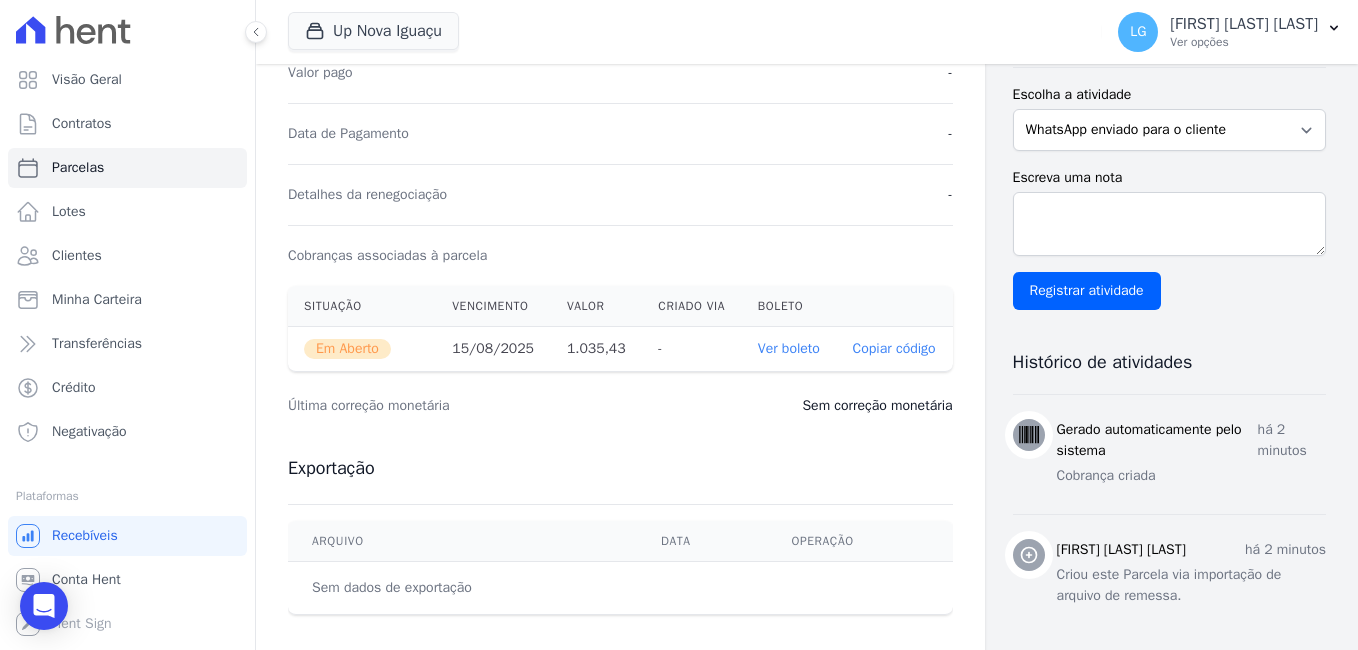 click on "Ver boleto" at bounding box center (789, 348) 